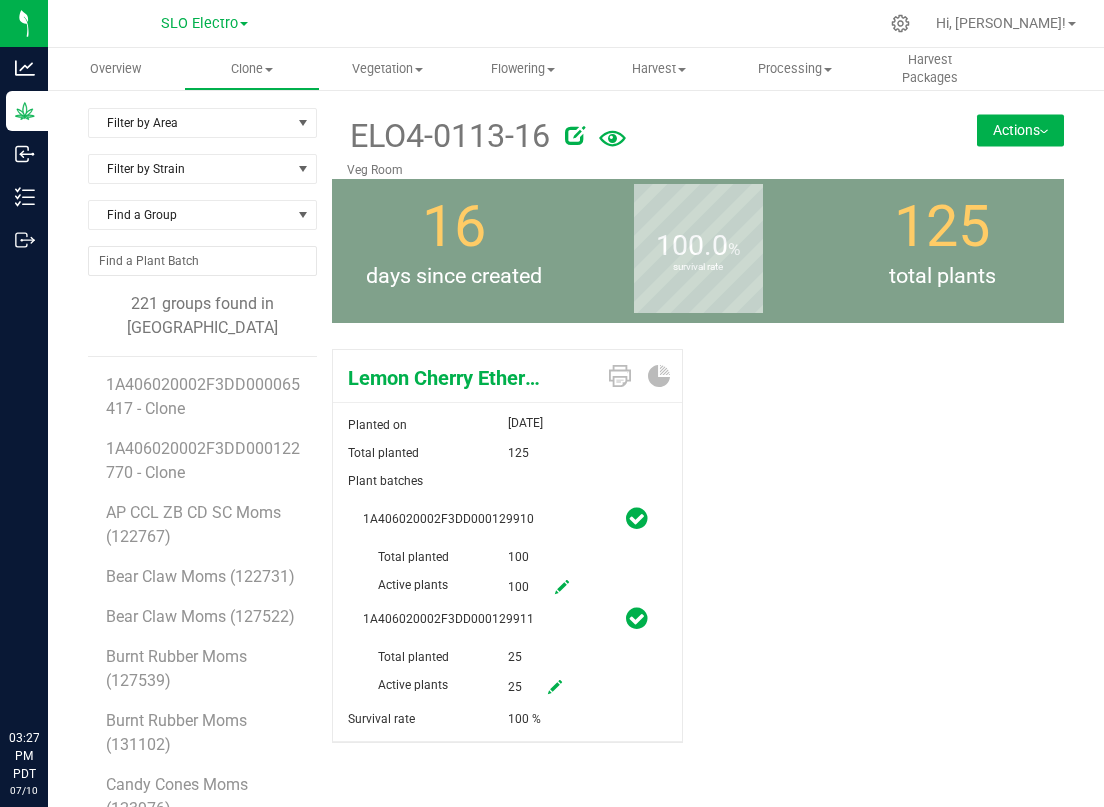 scroll, scrollTop: 0, scrollLeft: 0, axis: both 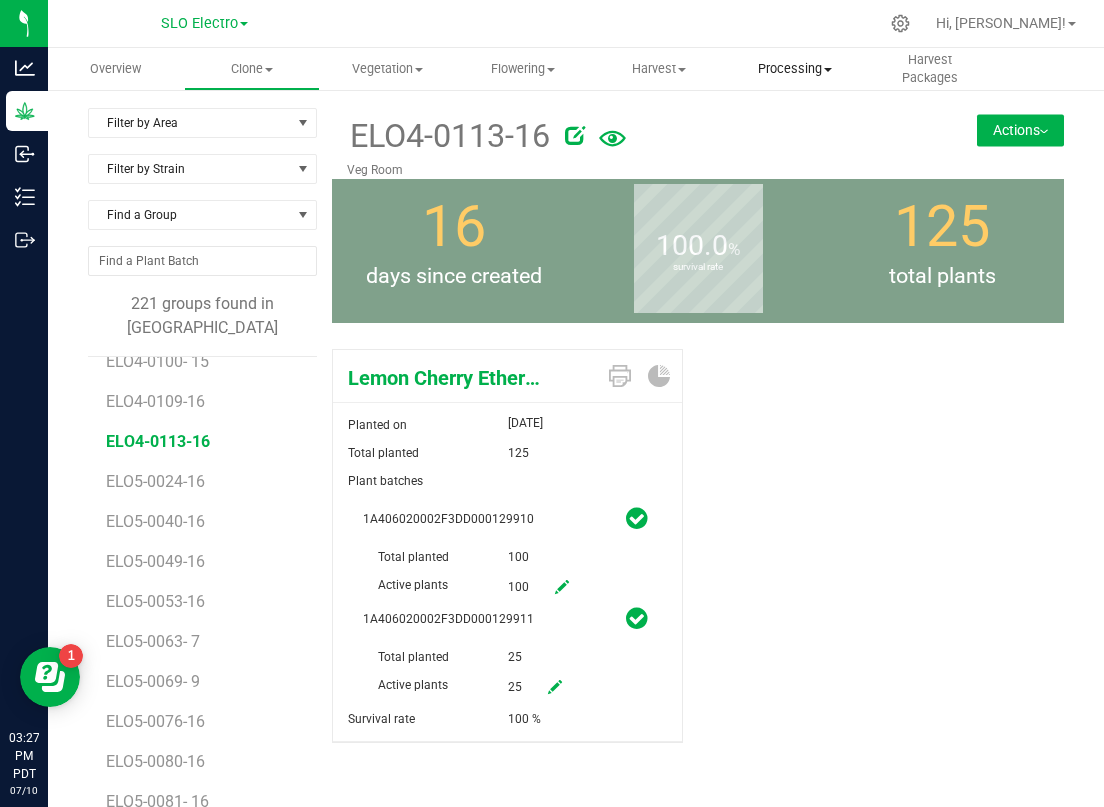 click on "Processing
Create package
Processing harvests
Processing plants
Completed harvests" at bounding box center [795, 69] 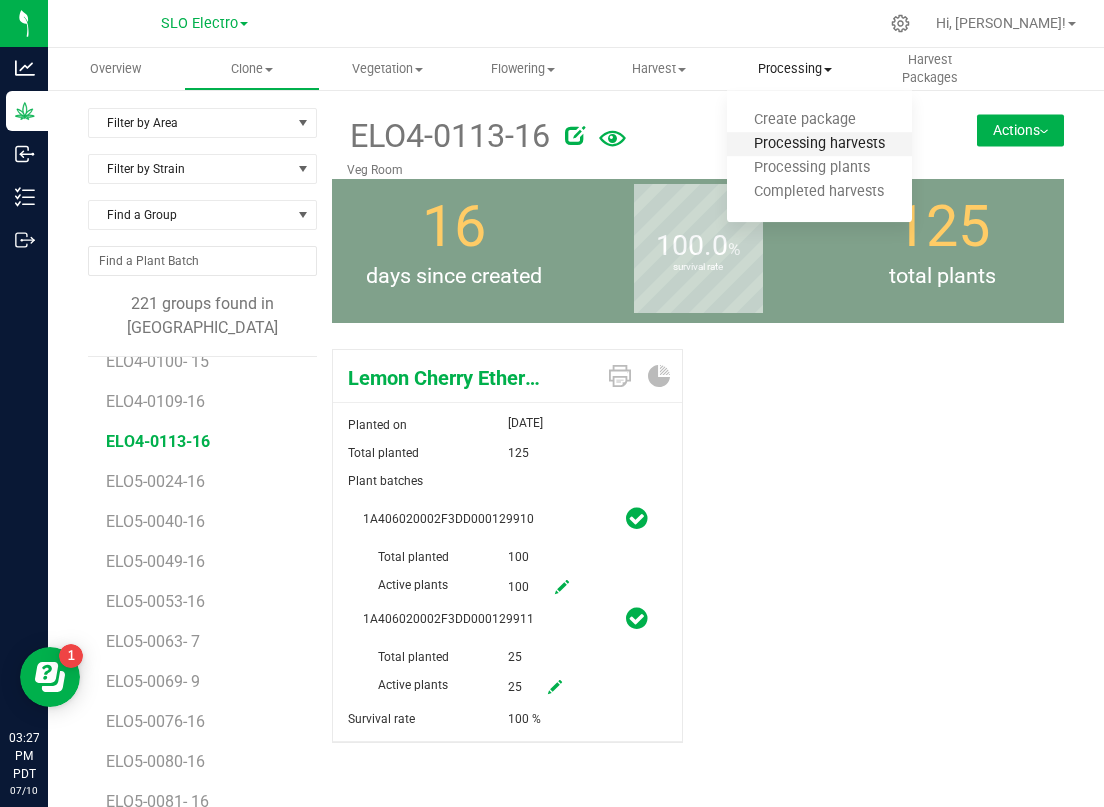 click on "Processing harvests" at bounding box center [819, 144] 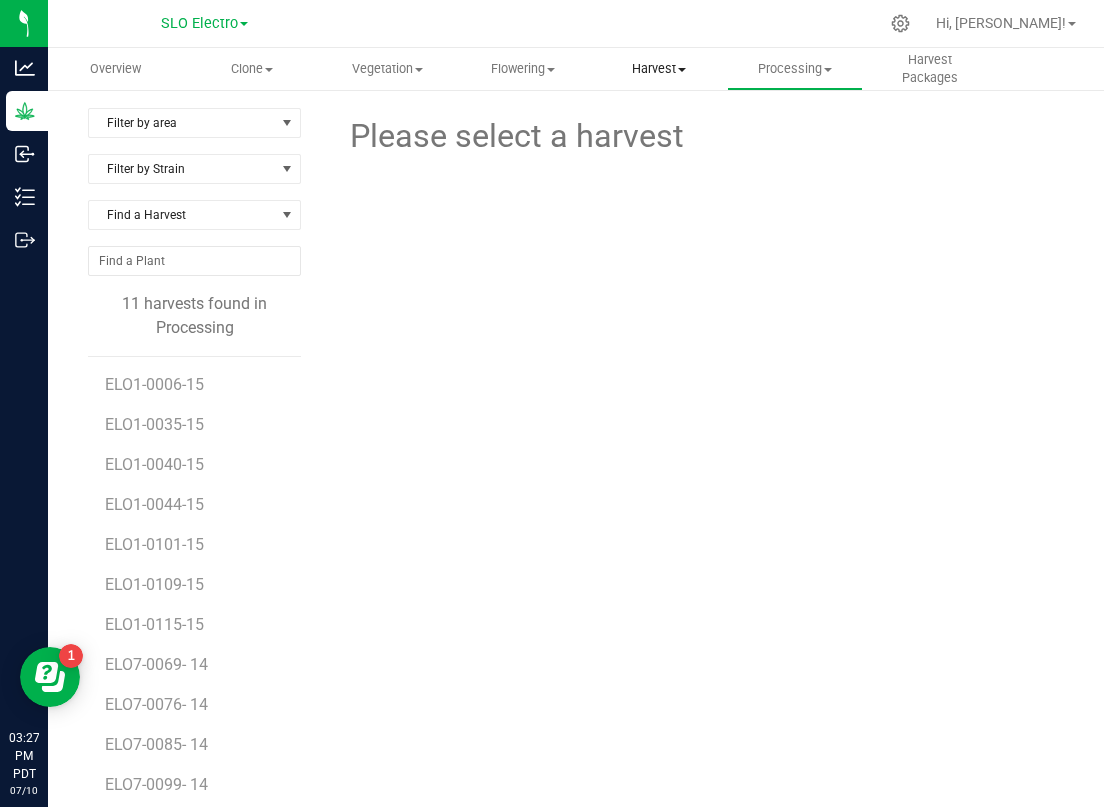 click on "Harvest" at bounding box center [659, 69] 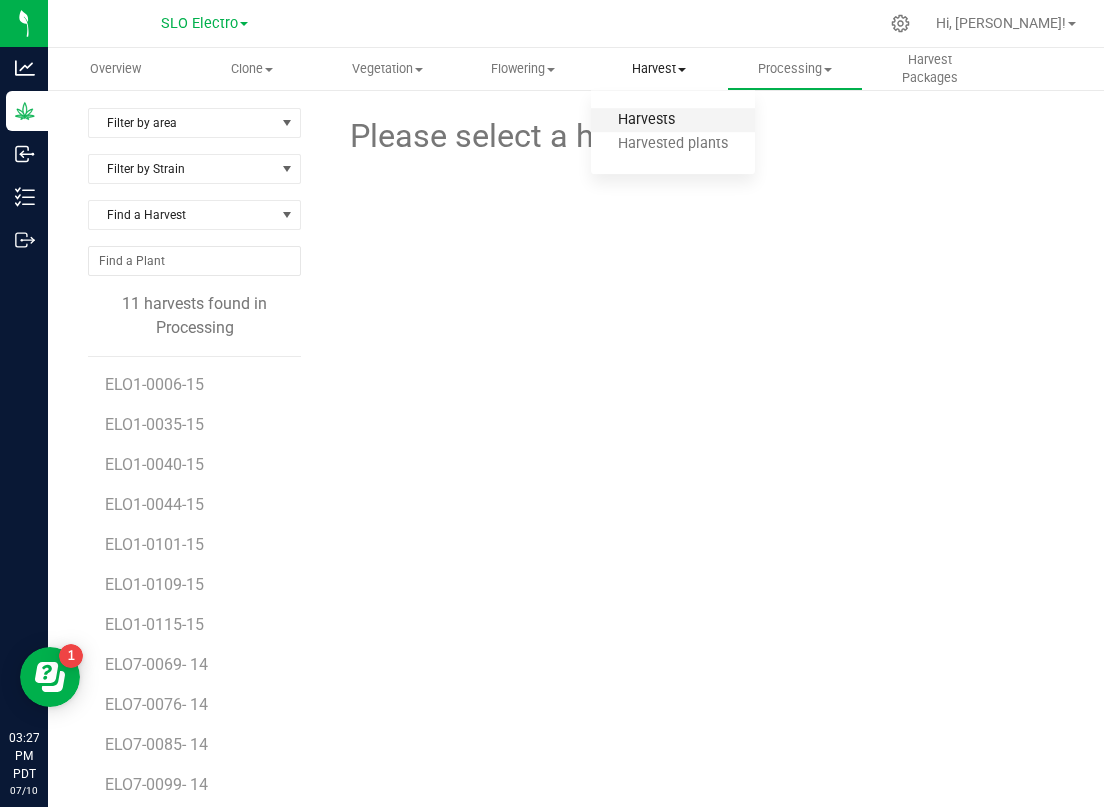 click on "Harvests" at bounding box center (646, 120) 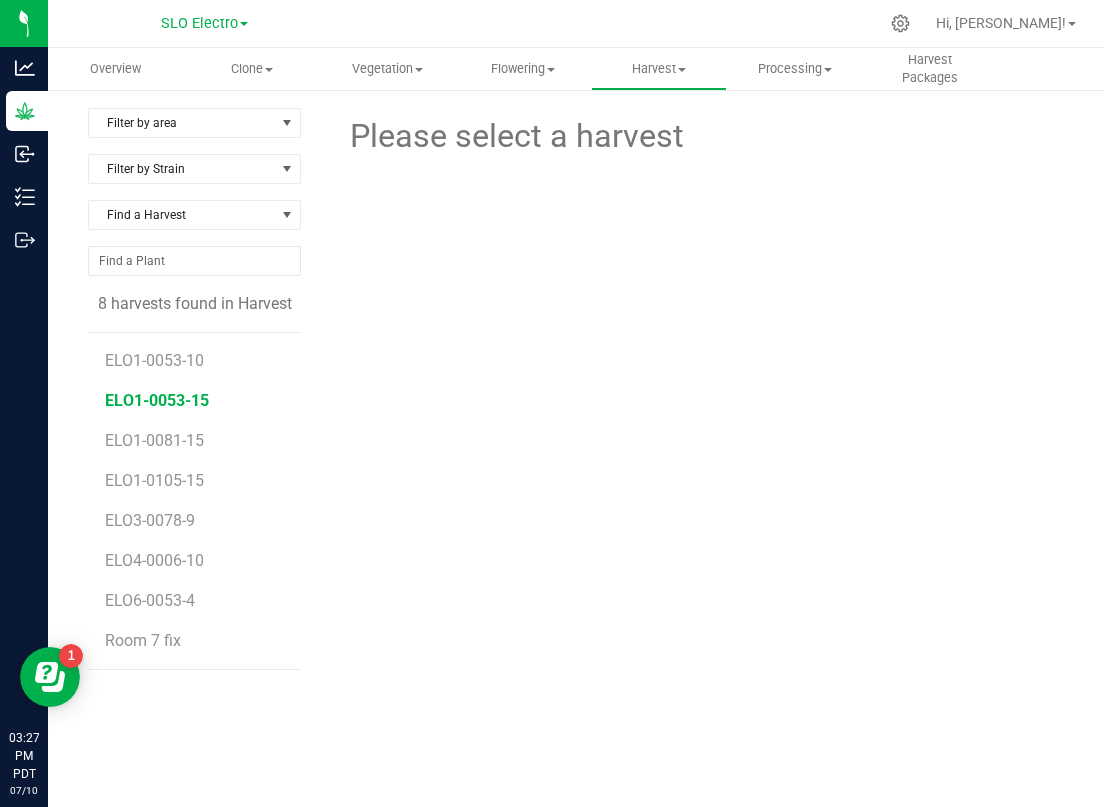 click on "ELO1-0053-15" at bounding box center (157, 400) 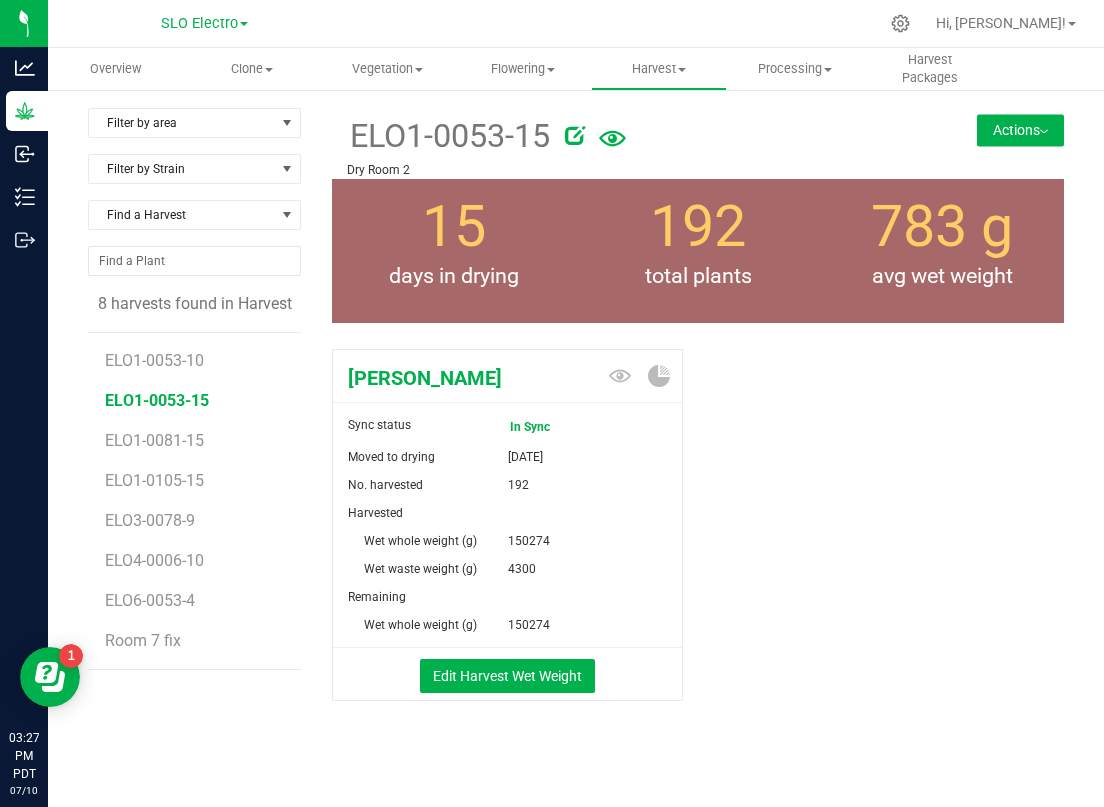 click on "Actions" at bounding box center (1020, 130) 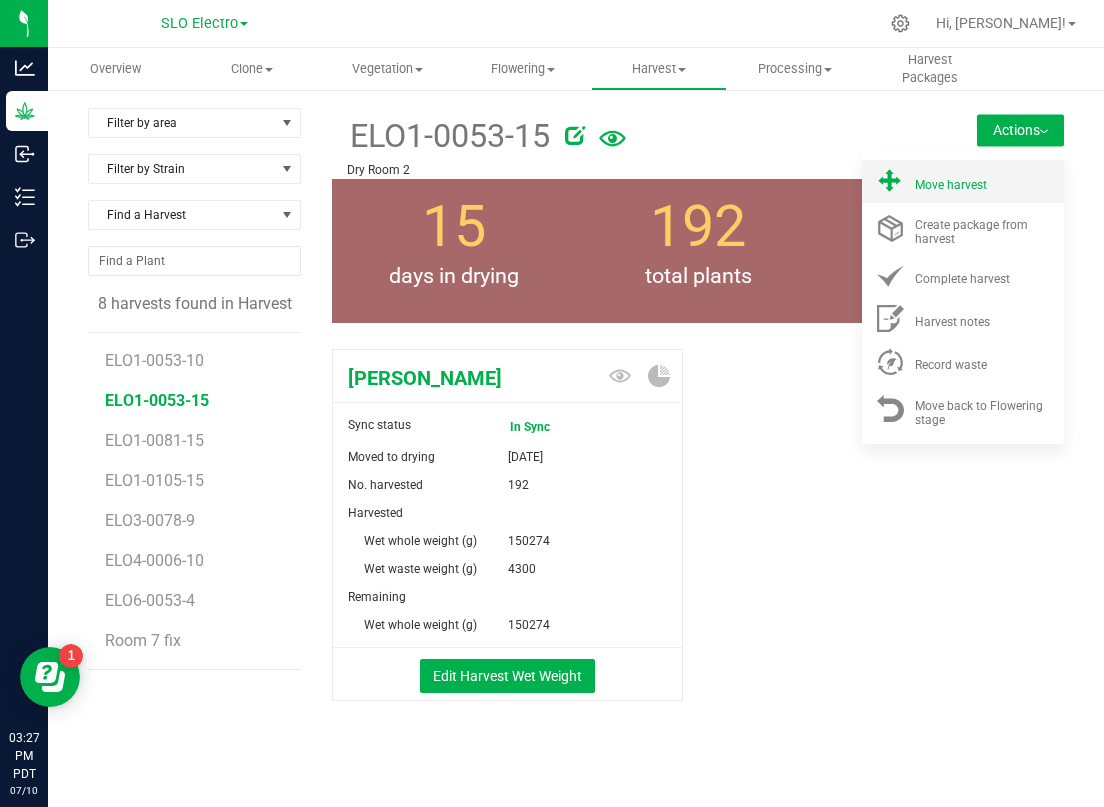 click on "Move harvest" at bounding box center (951, 185) 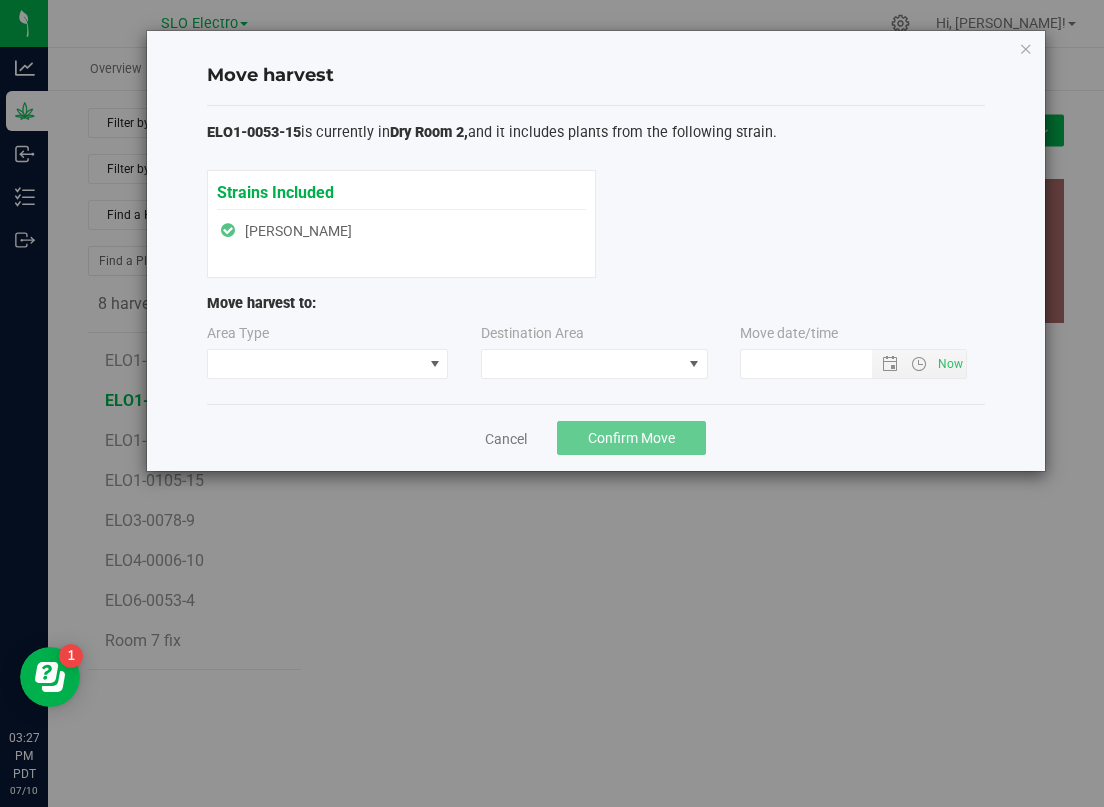 type on "[DATE] 3:27 PM" 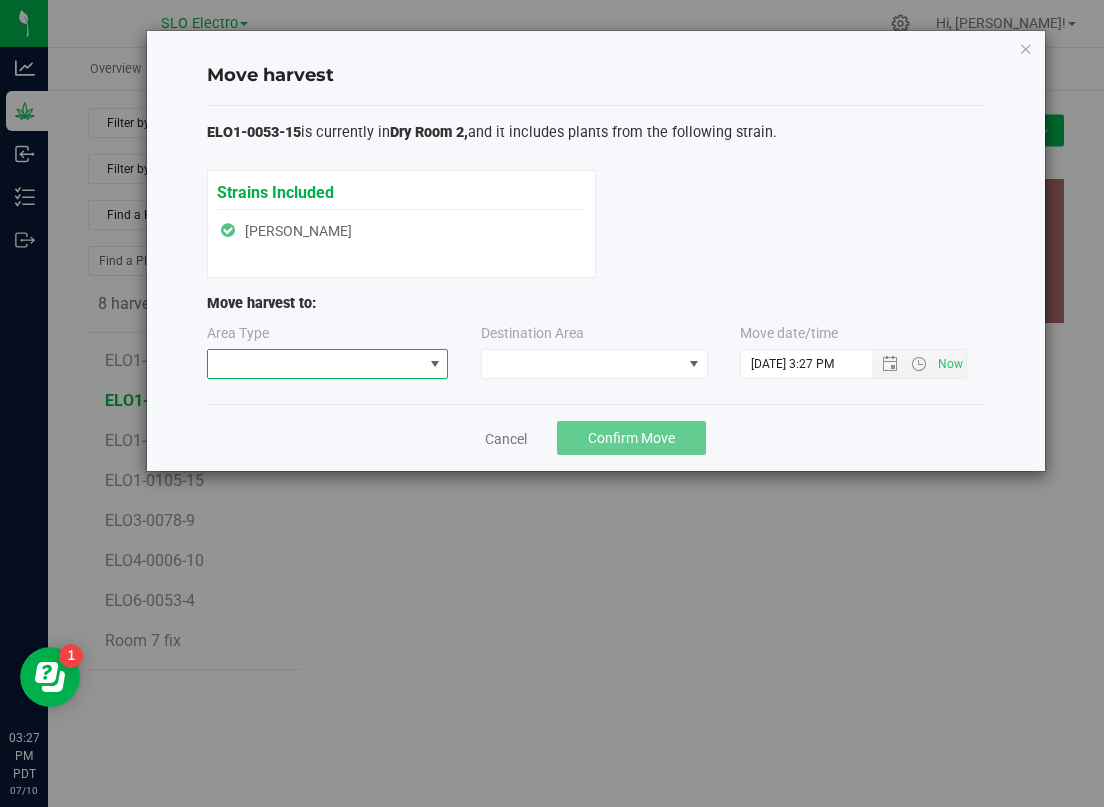 click at bounding box center [315, 364] 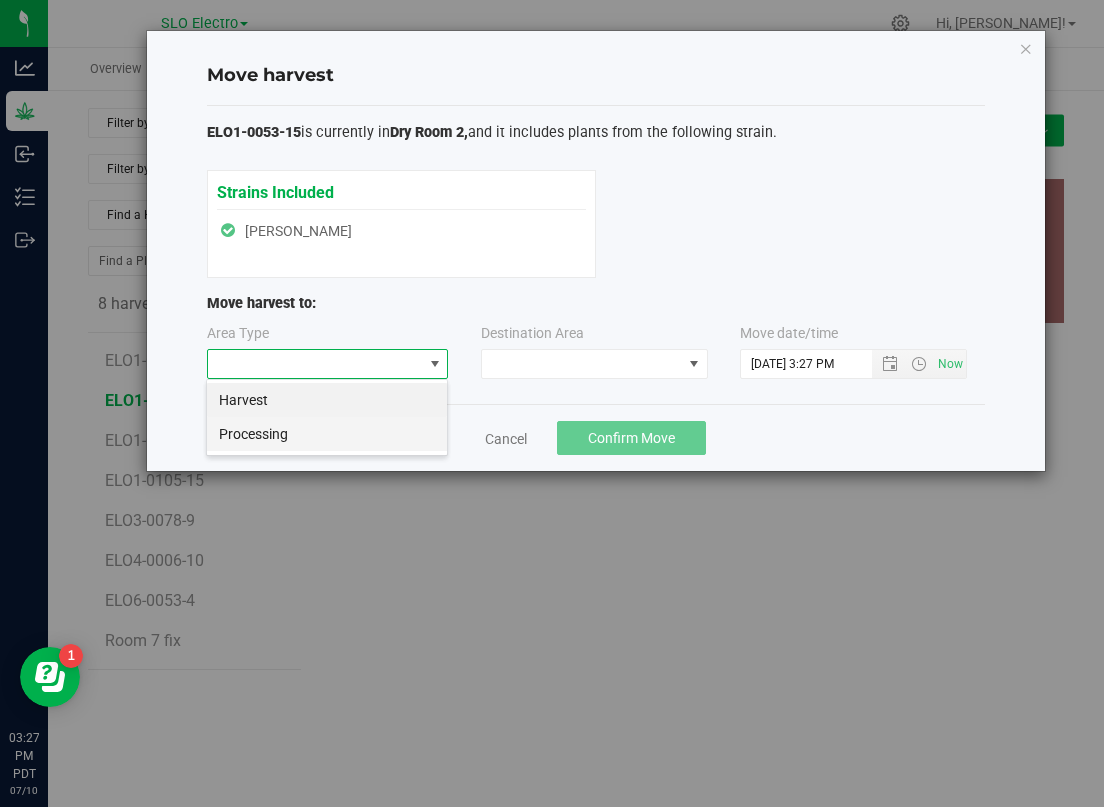scroll, scrollTop: 99969, scrollLeft: 99758, axis: both 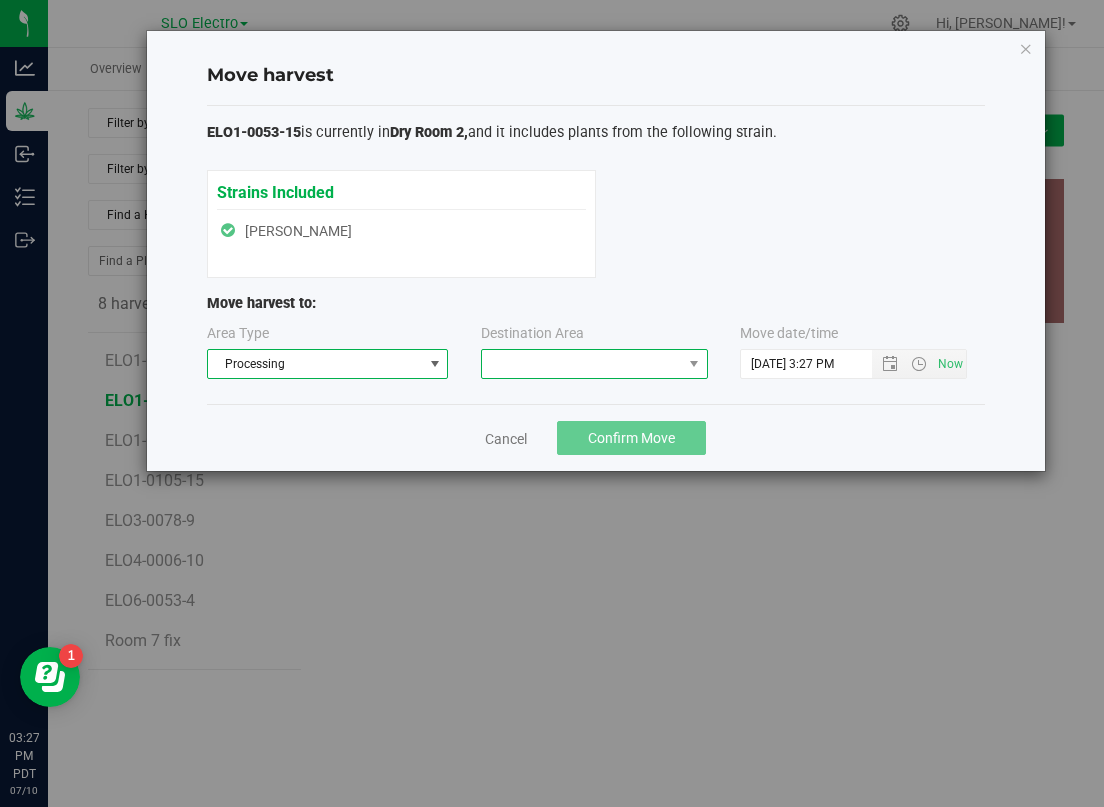 click at bounding box center (582, 364) 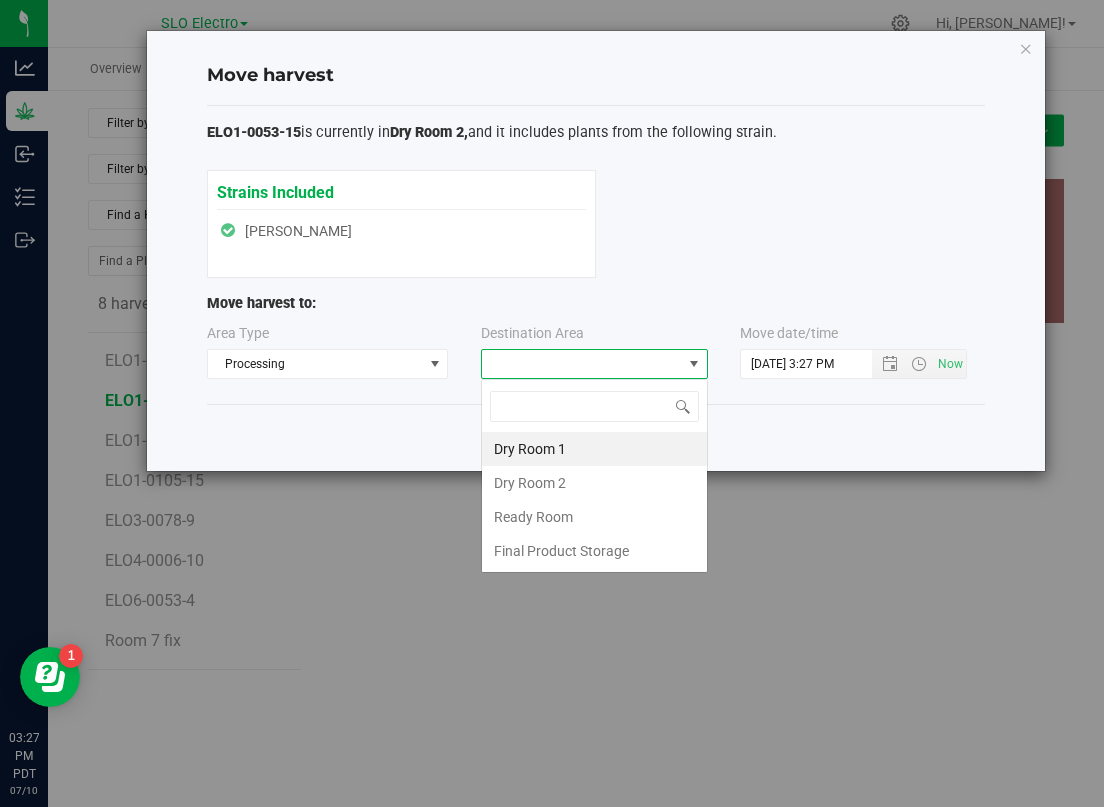 scroll, scrollTop: 99969, scrollLeft: 99773, axis: both 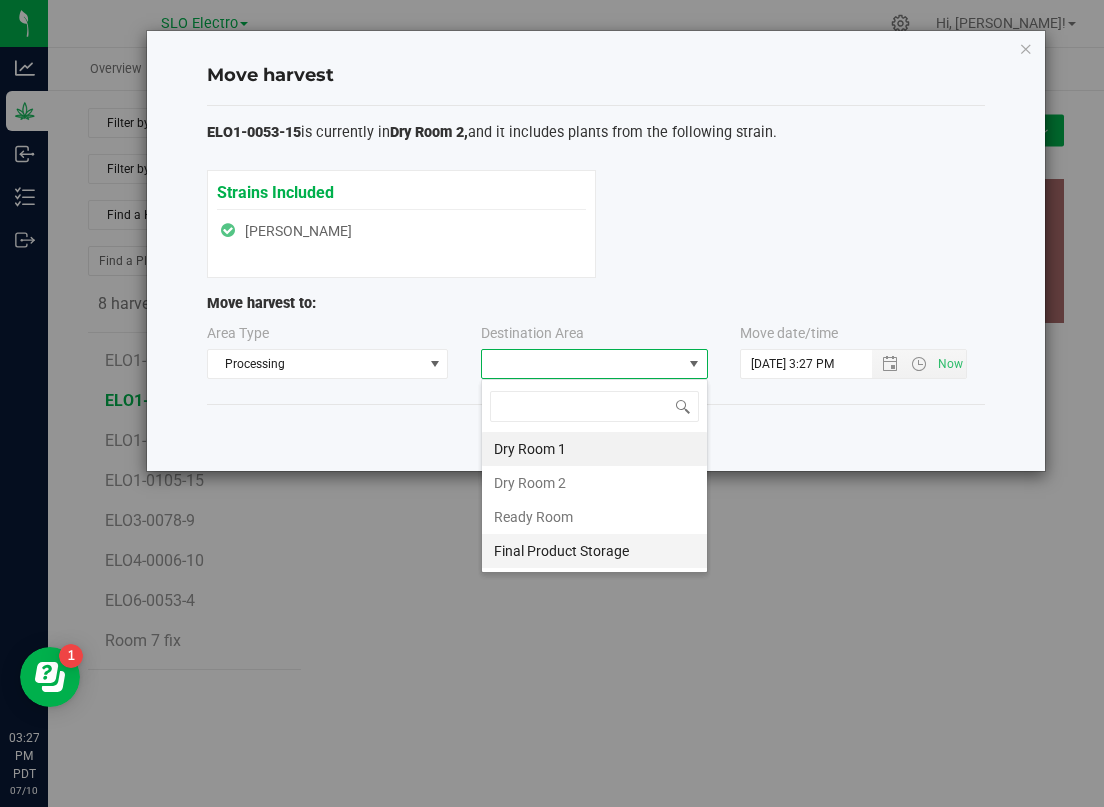 click on "Final Product Storage" at bounding box center (594, 551) 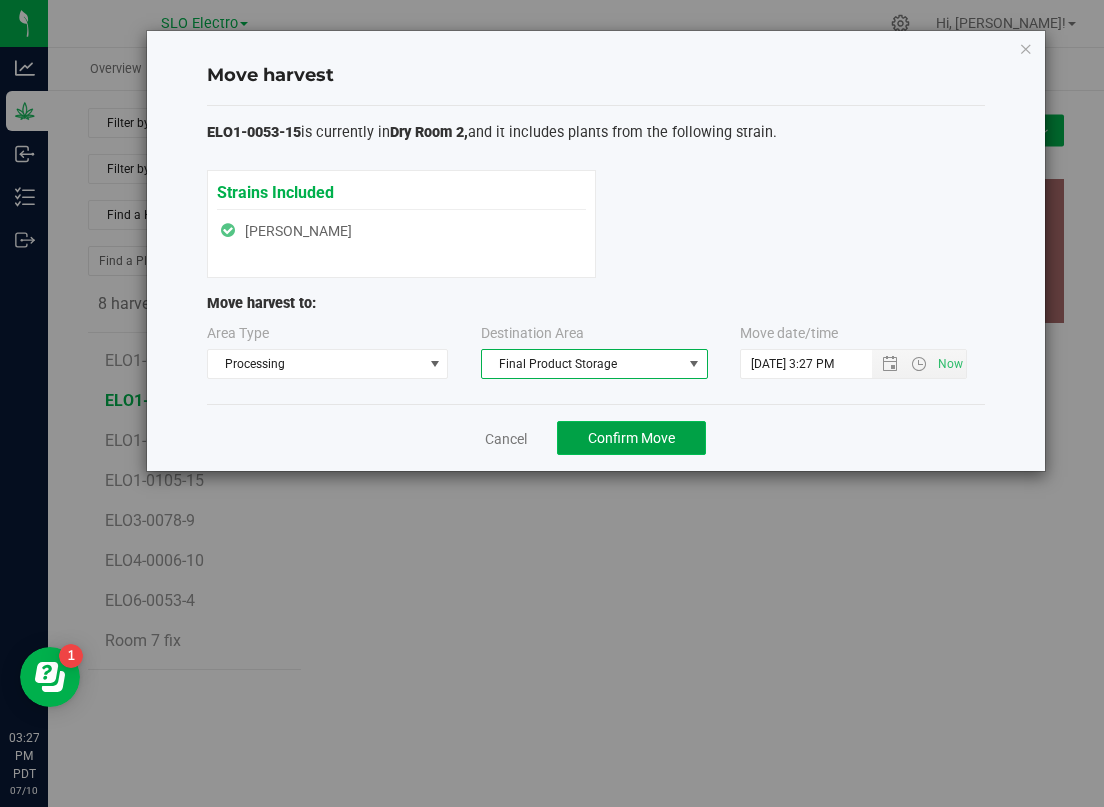 click on "Confirm Move" 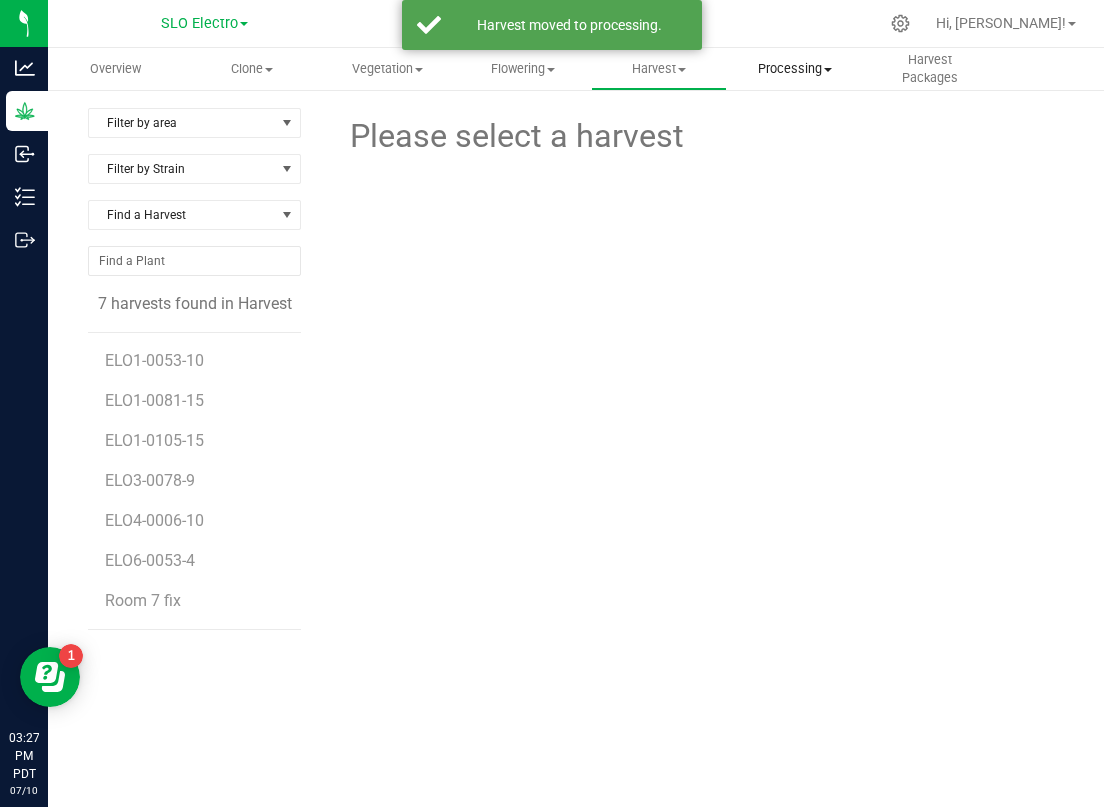 click on "Processing
Create package
Processing harvests
Processing plants
Completed harvests" at bounding box center (795, 69) 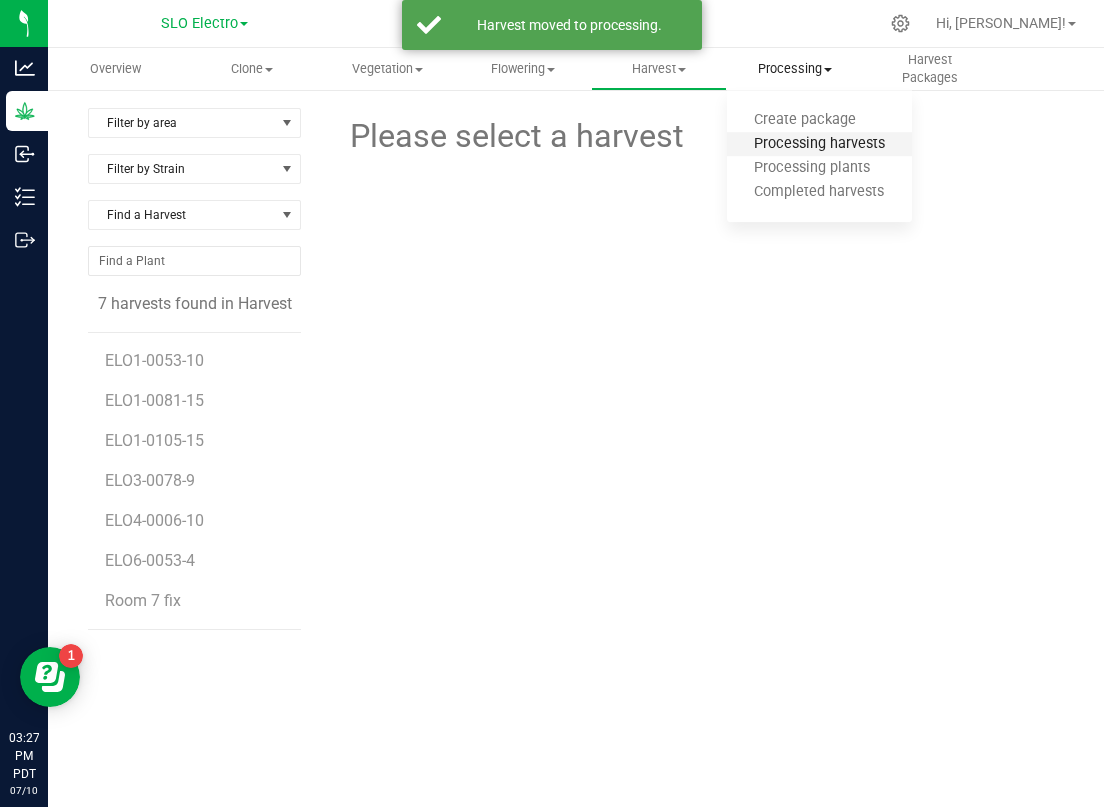 click on "Processing harvests" at bounding box center [819, 144] 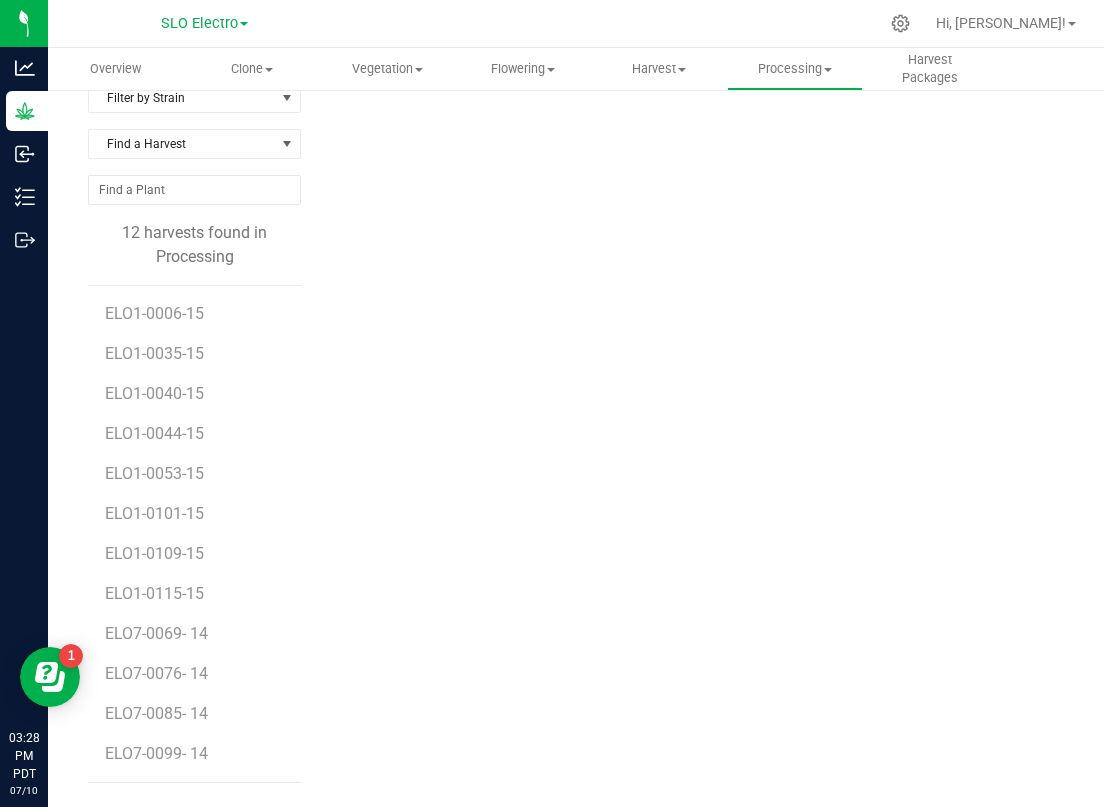 scroll, scrollTop: 127, scrollLeft: 0, axis: vertical 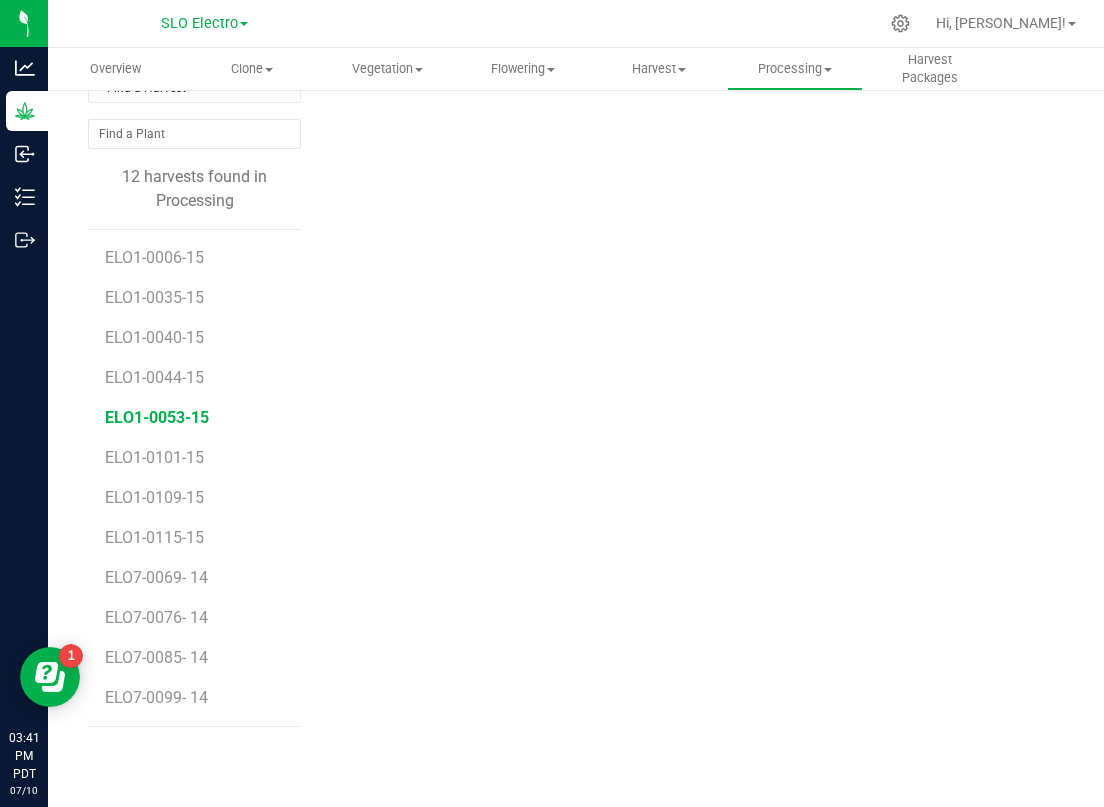 click on "ELO1-0053-15" at bounding box center [157, 417] 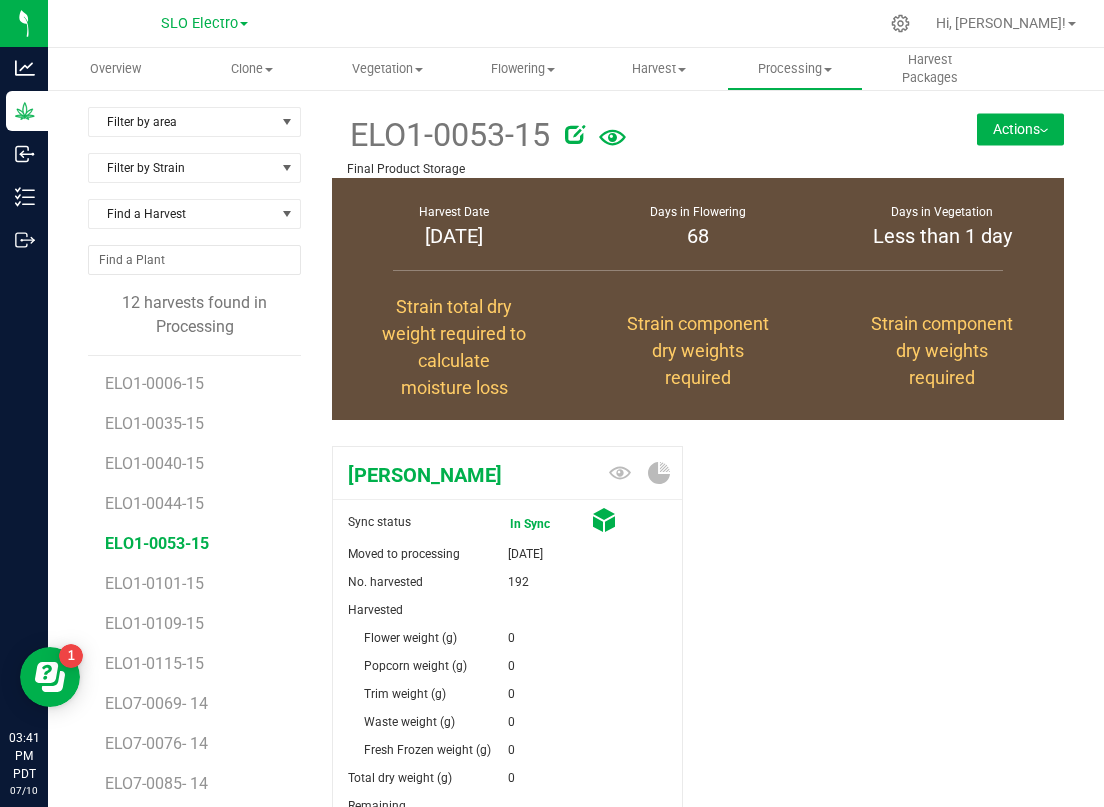 scroll, scrollTop: 0, scrollLeft: 0, axis: both 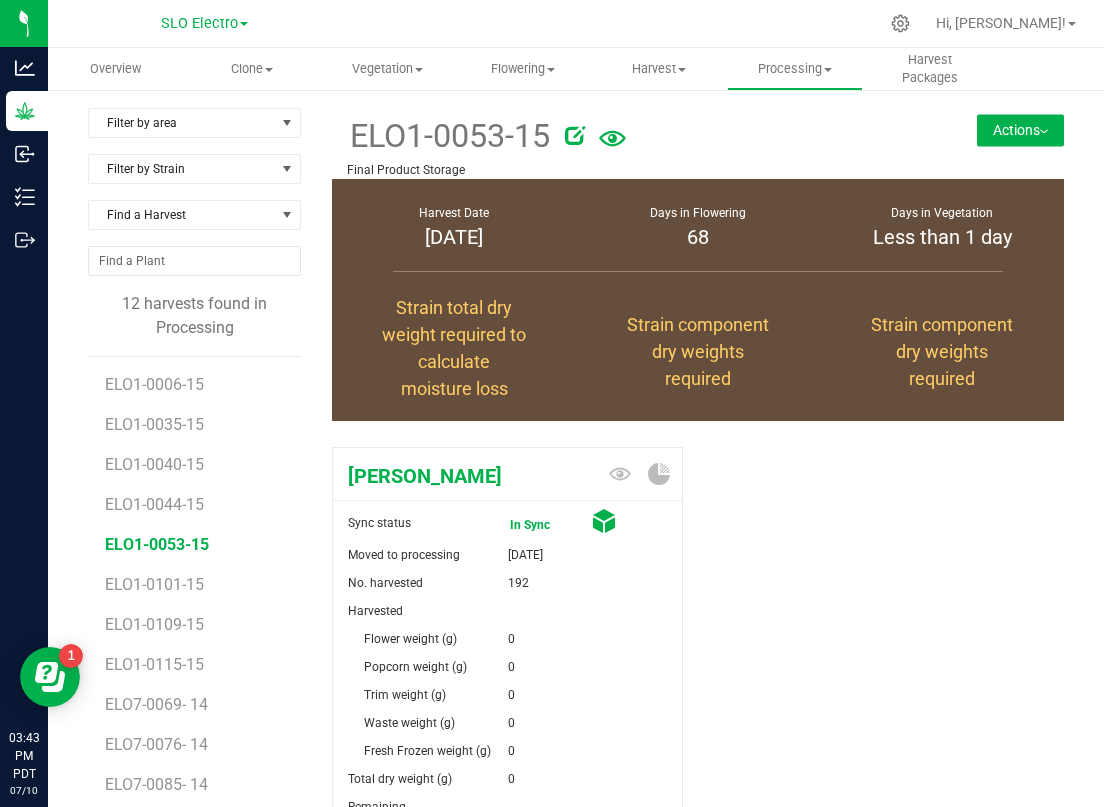 click on "Actions" at bounding box center (1020, 130) 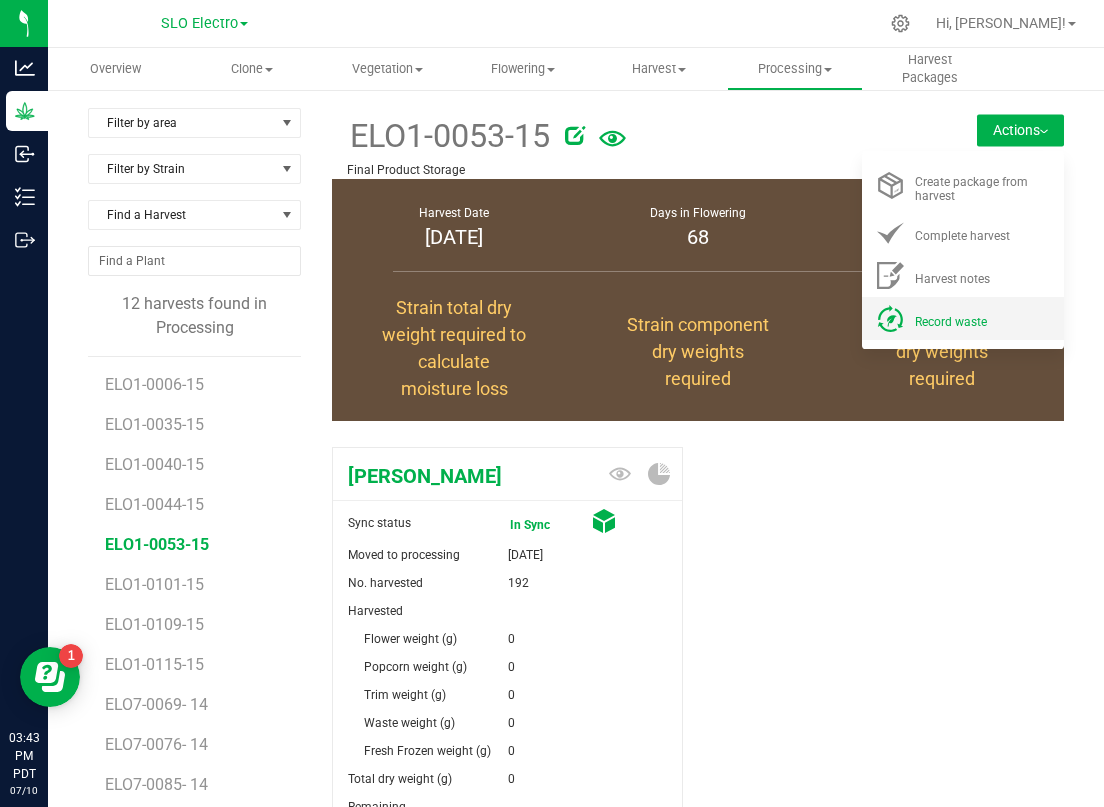 click on "Record waste" at bounding box center (983, 318) 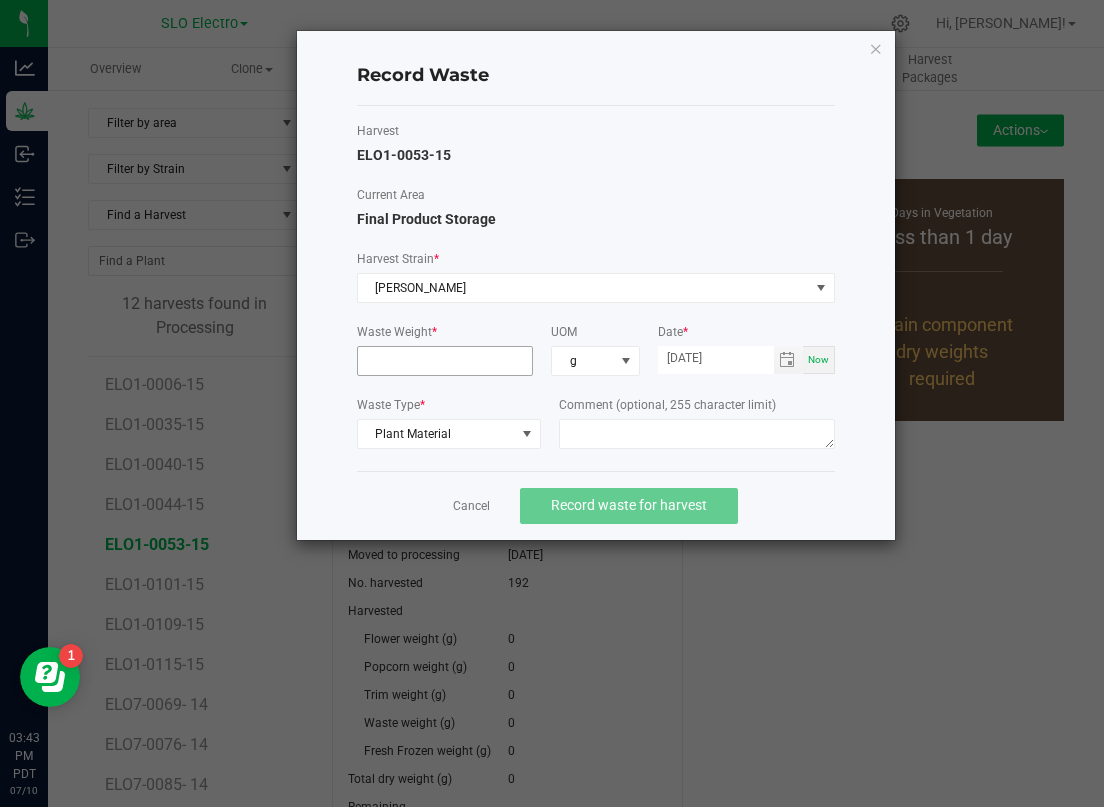 click at bounding box center (445, 361) 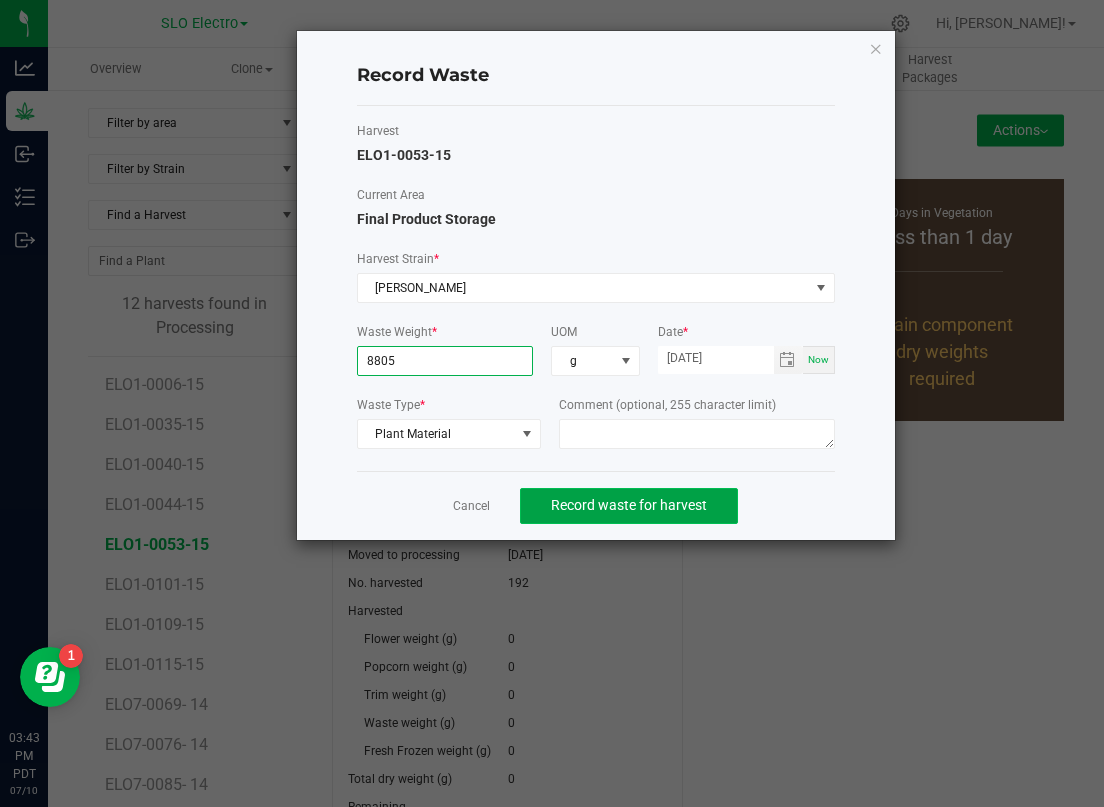 type on "8805.0000 g" 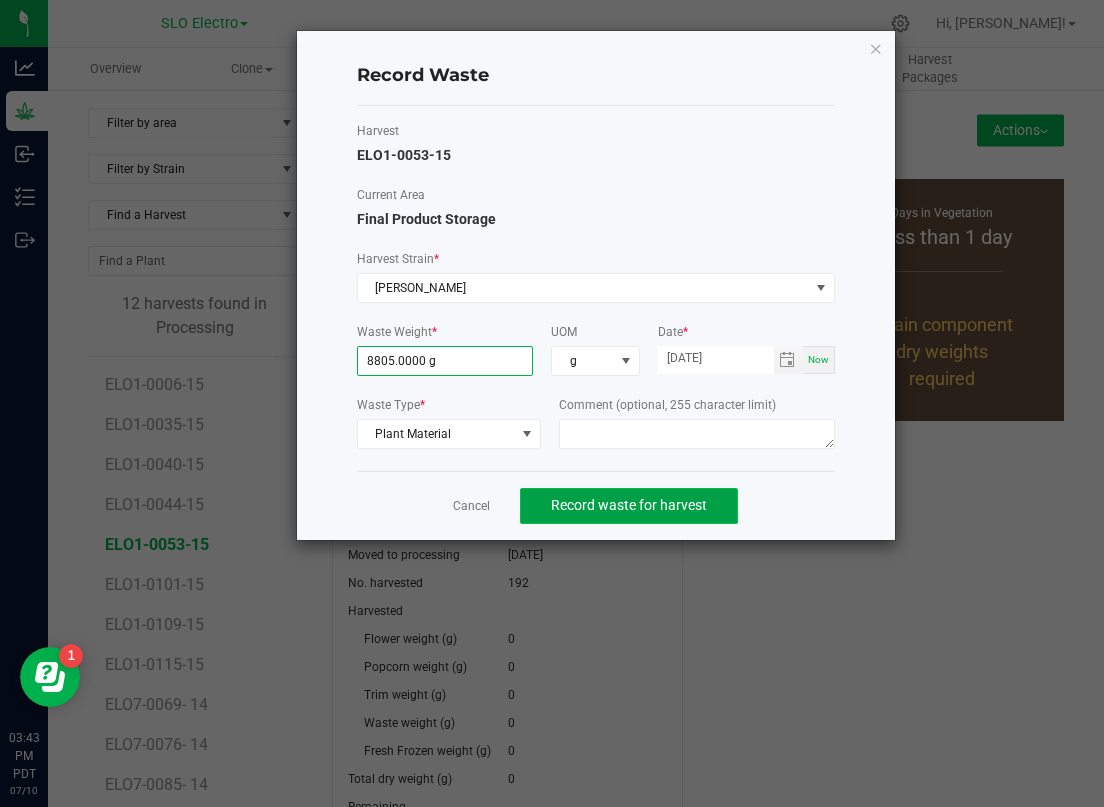 click on "Record waste for harvest" 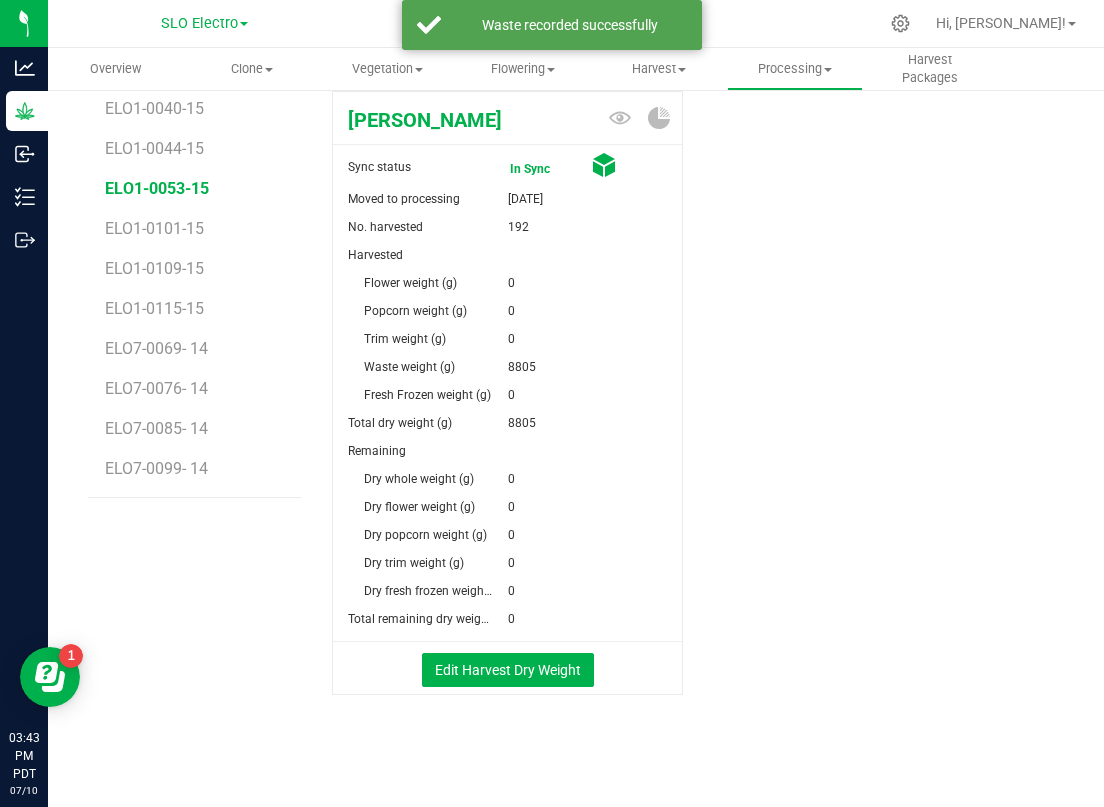 scroll, scrollTop: 357, scrollLeft: 0, axis: vertical 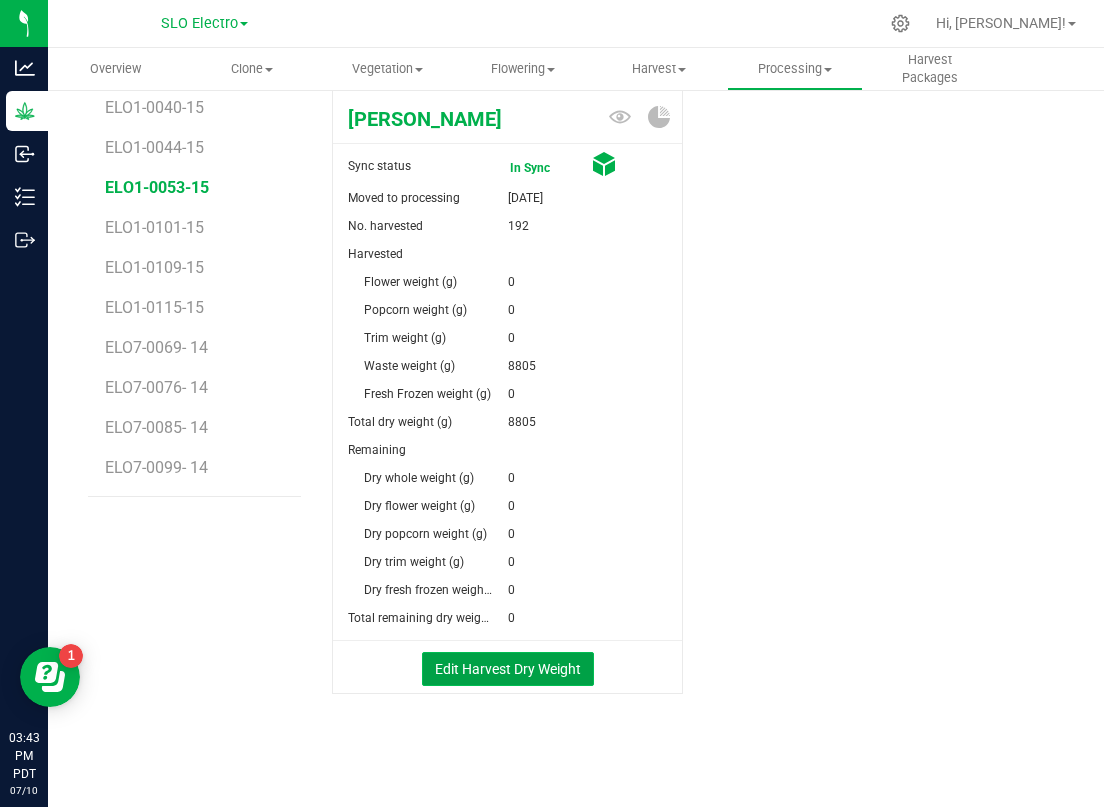 click on "Edit Harvest Dry Weight" at bounding box center [508, 669] 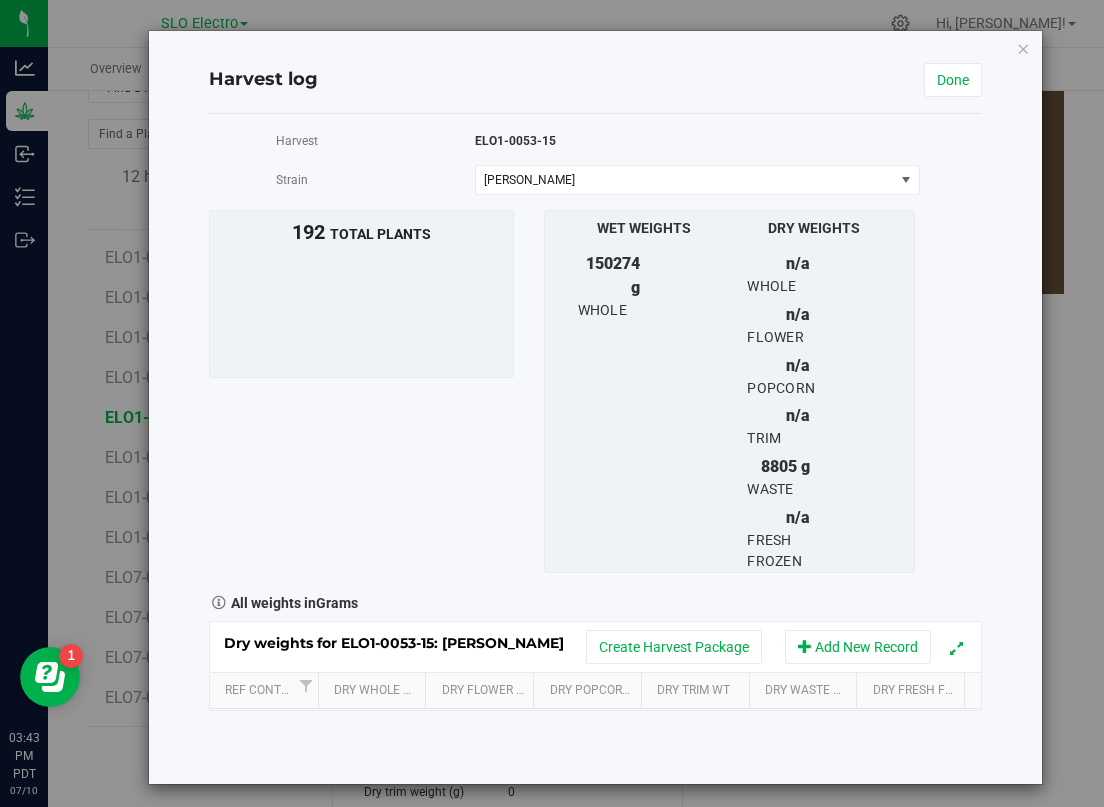 scroll, scrollTop: 357, scrollLeft: 0, axis: vertical 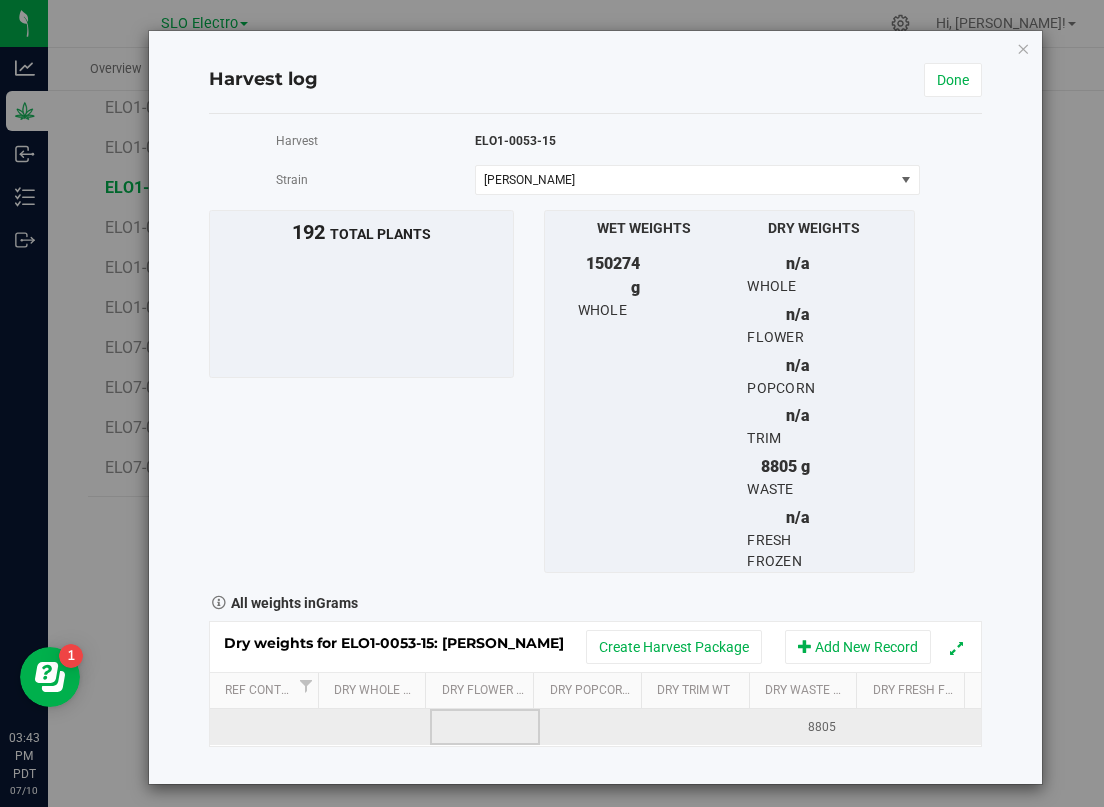 click at bounding box center [485, 727] 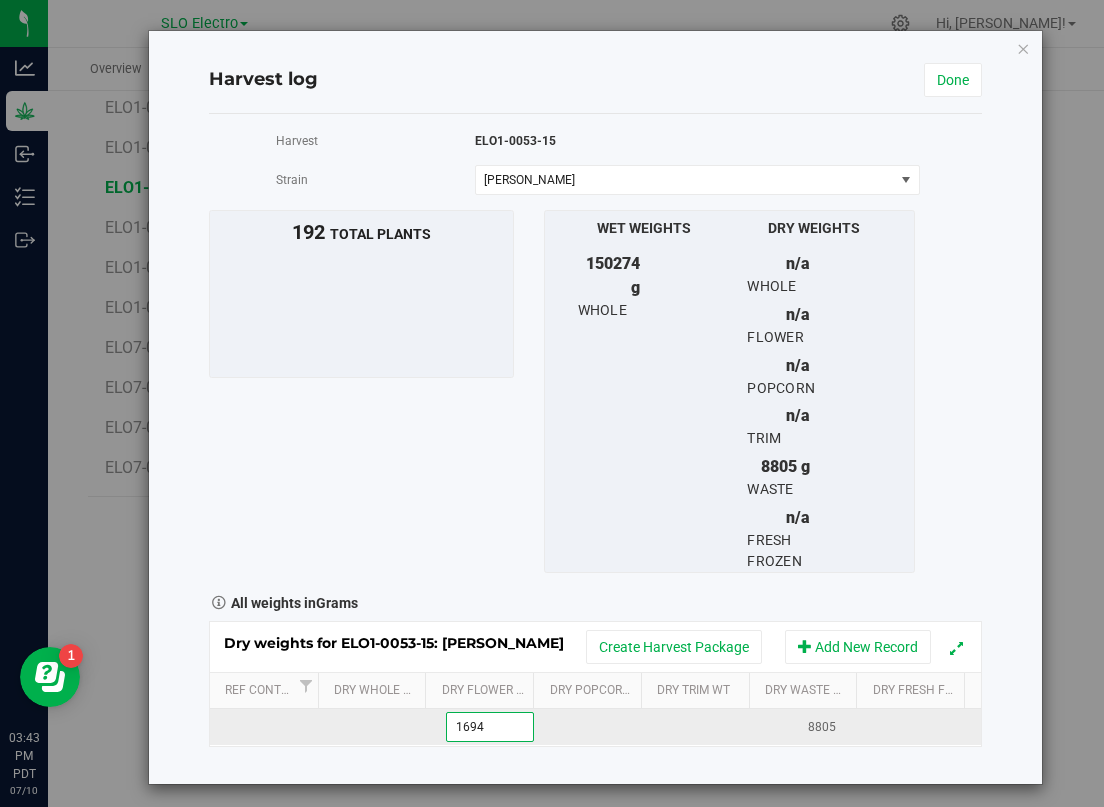 type on "16941" 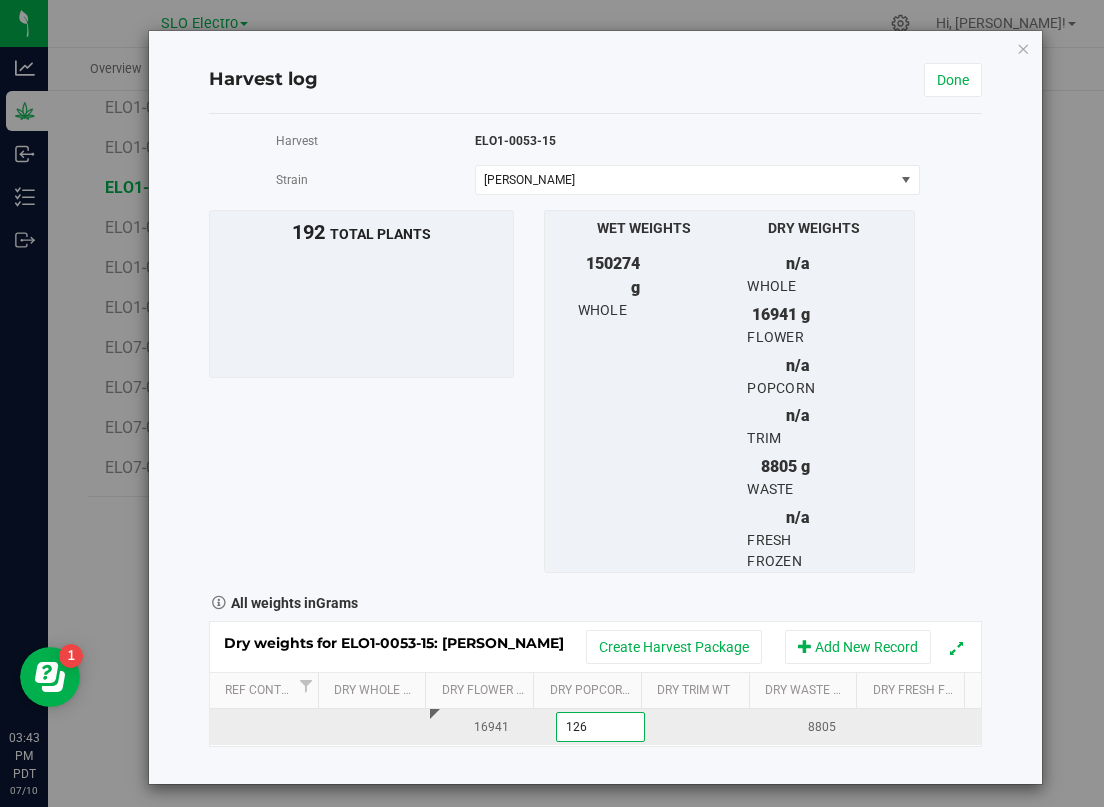 type on "1264" 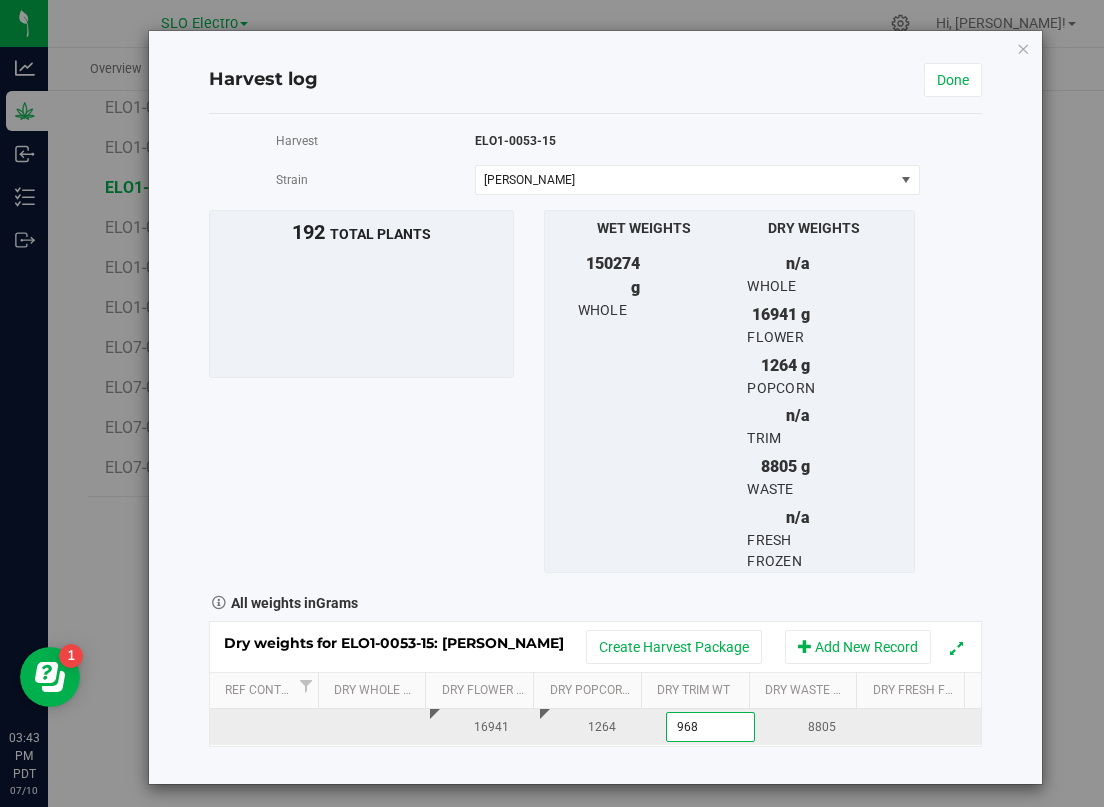 type on "9685" 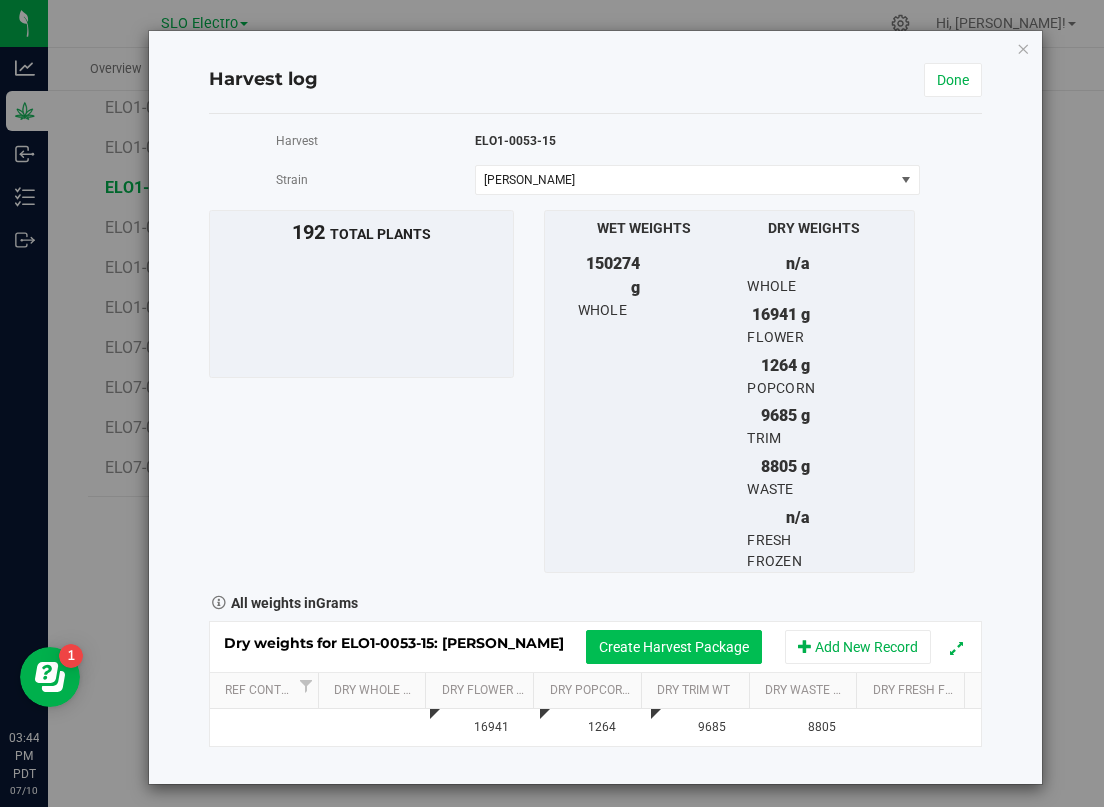 click on "Create Harvest Package" at bounding box center (674, 647) 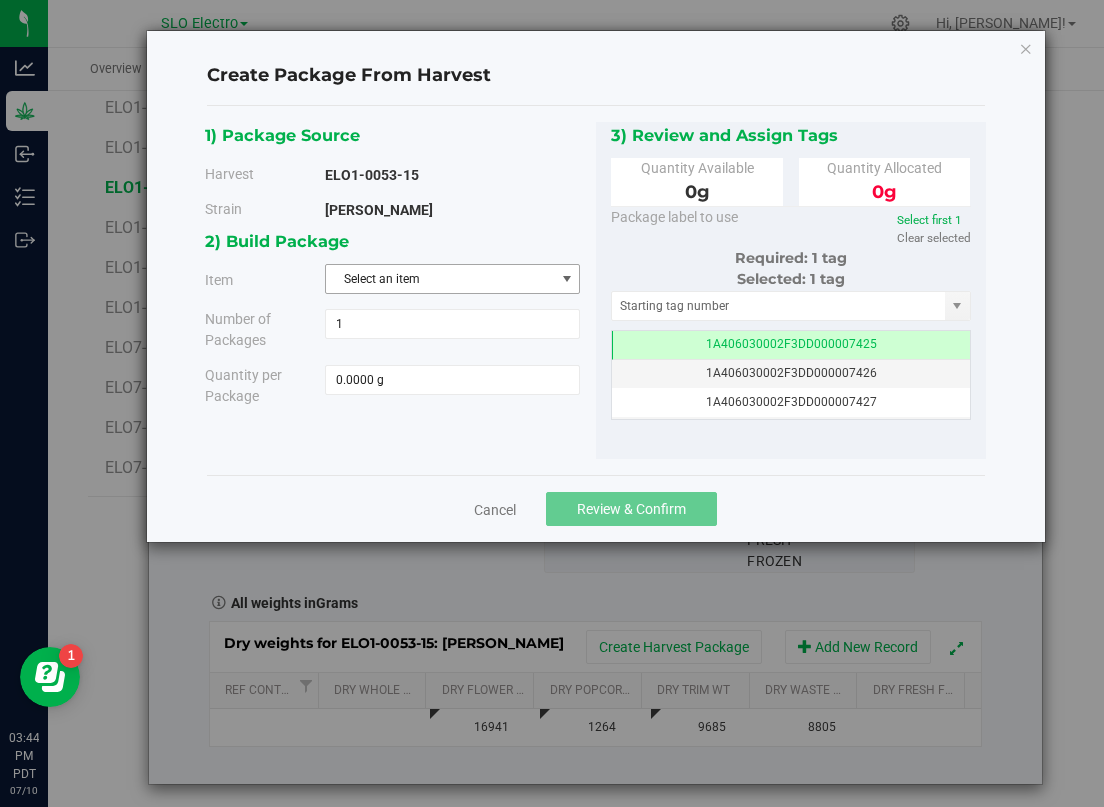 click on "Select an item" at bounding box center (440, 279) 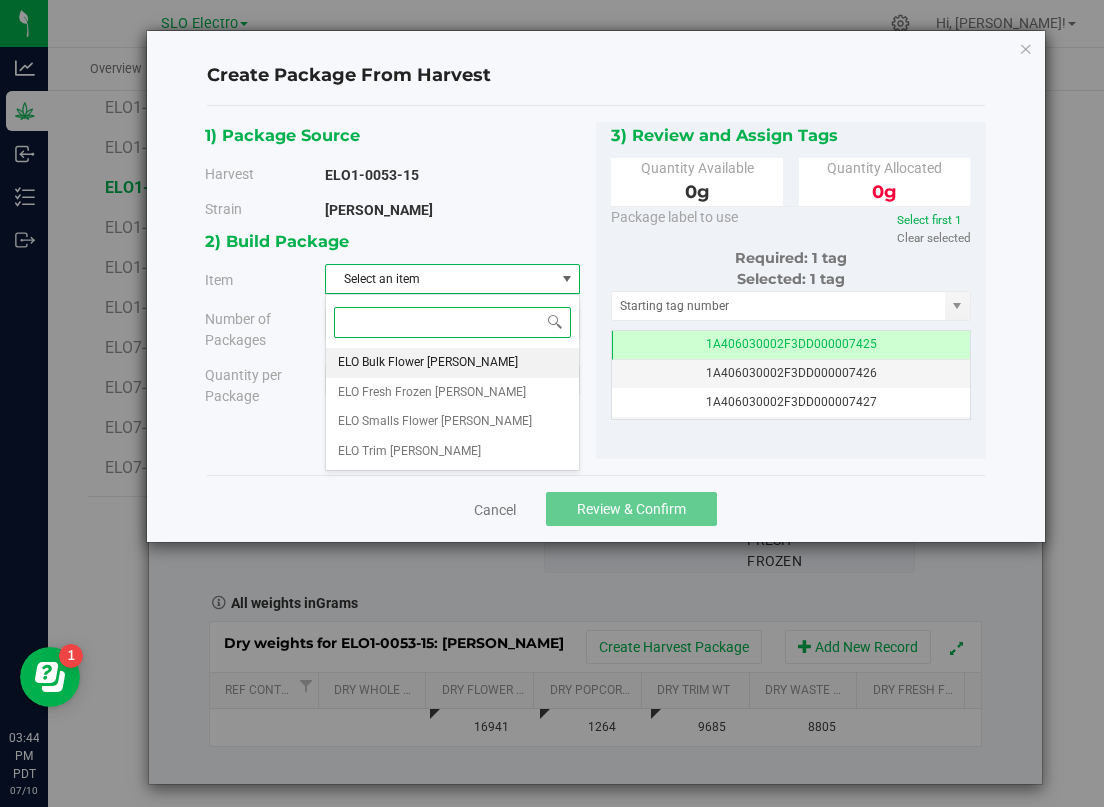 click on "ELO Bulk Flower [PERSON_NAME]" at bounding box center (428, 363) 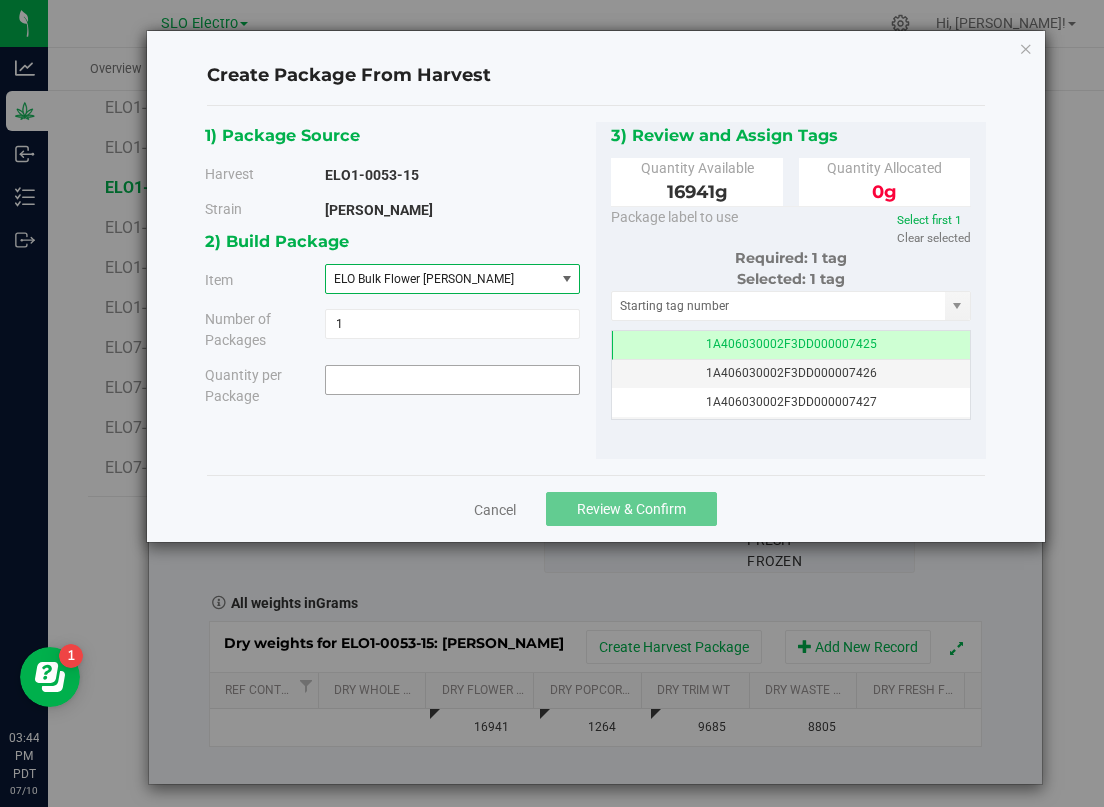 click at bounding box center (452, 380) 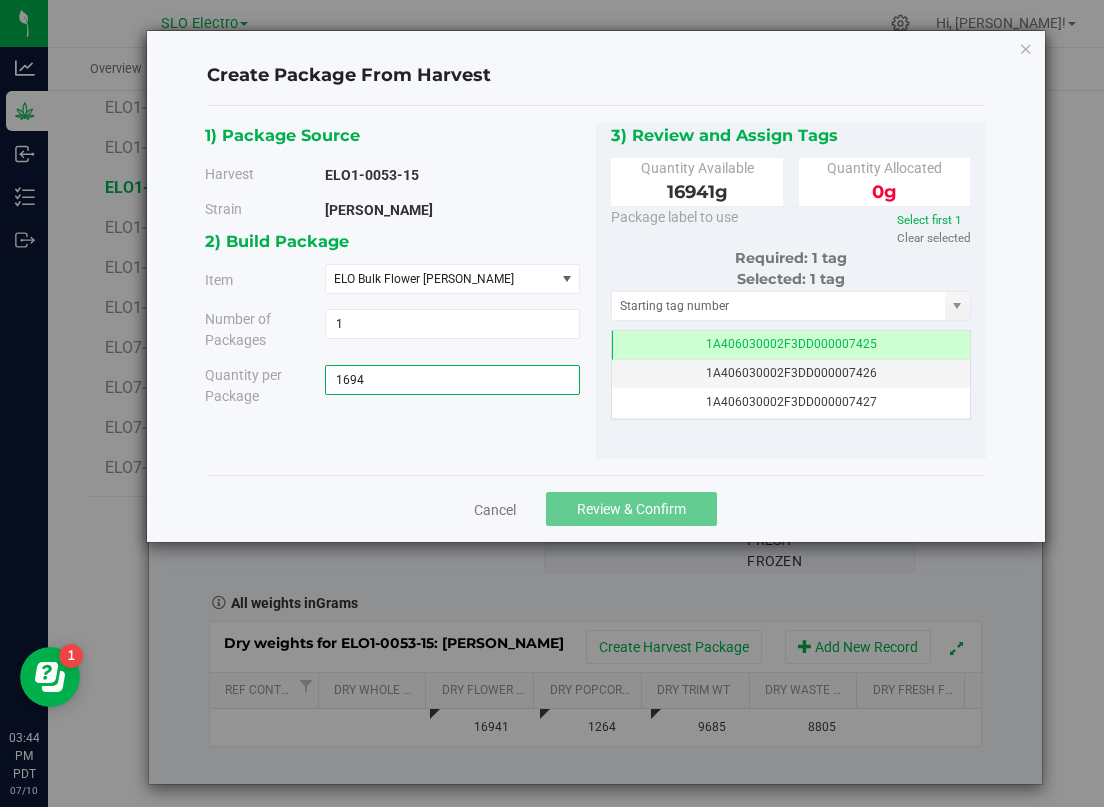 type on "16941" 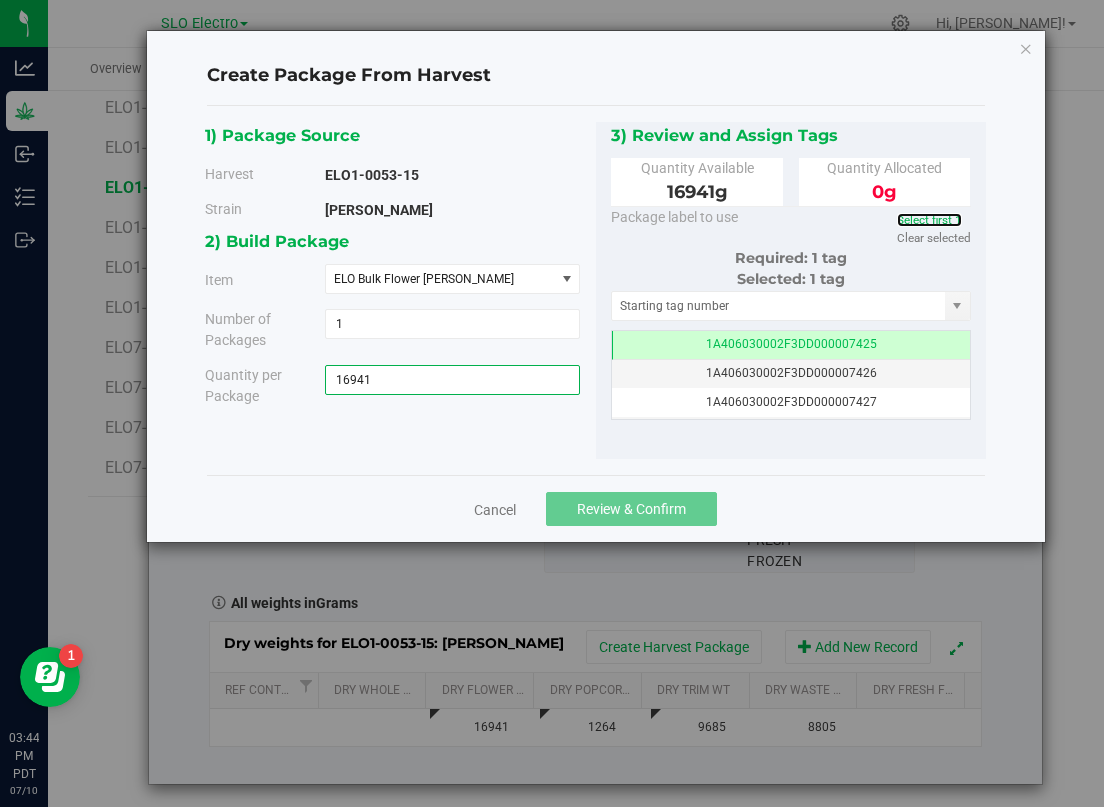 type on "16941.0000 g" 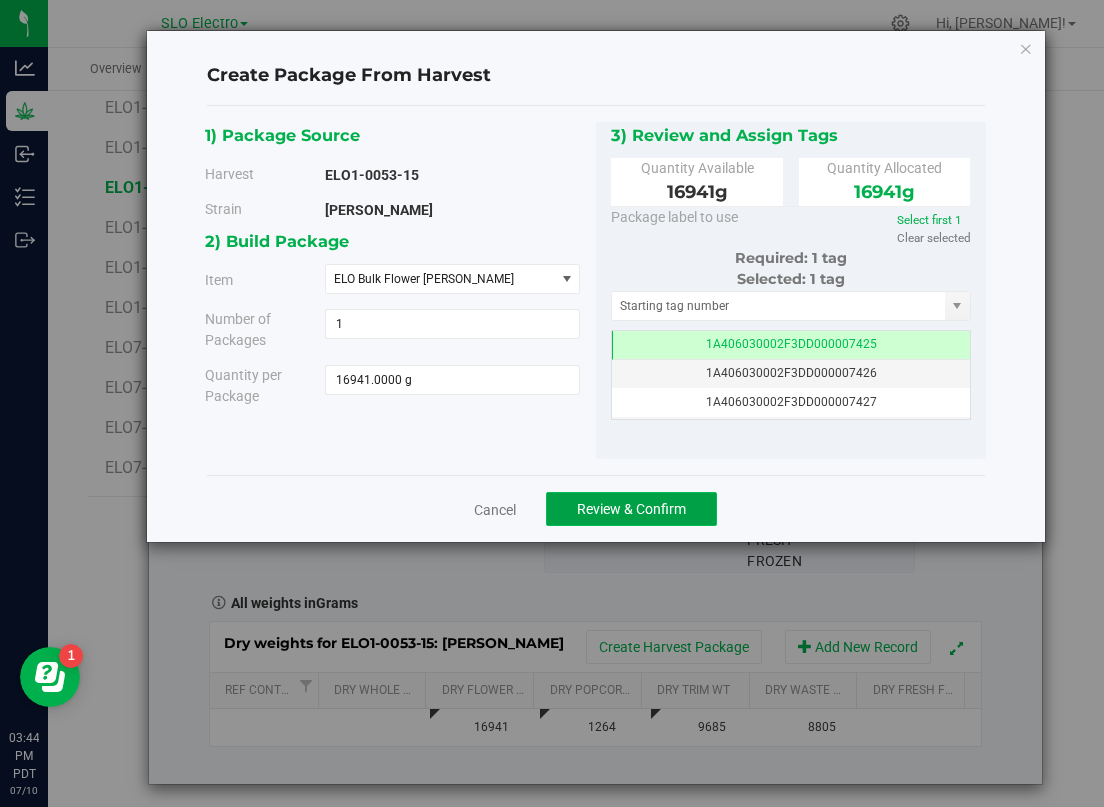 click on "Review & Confirm" 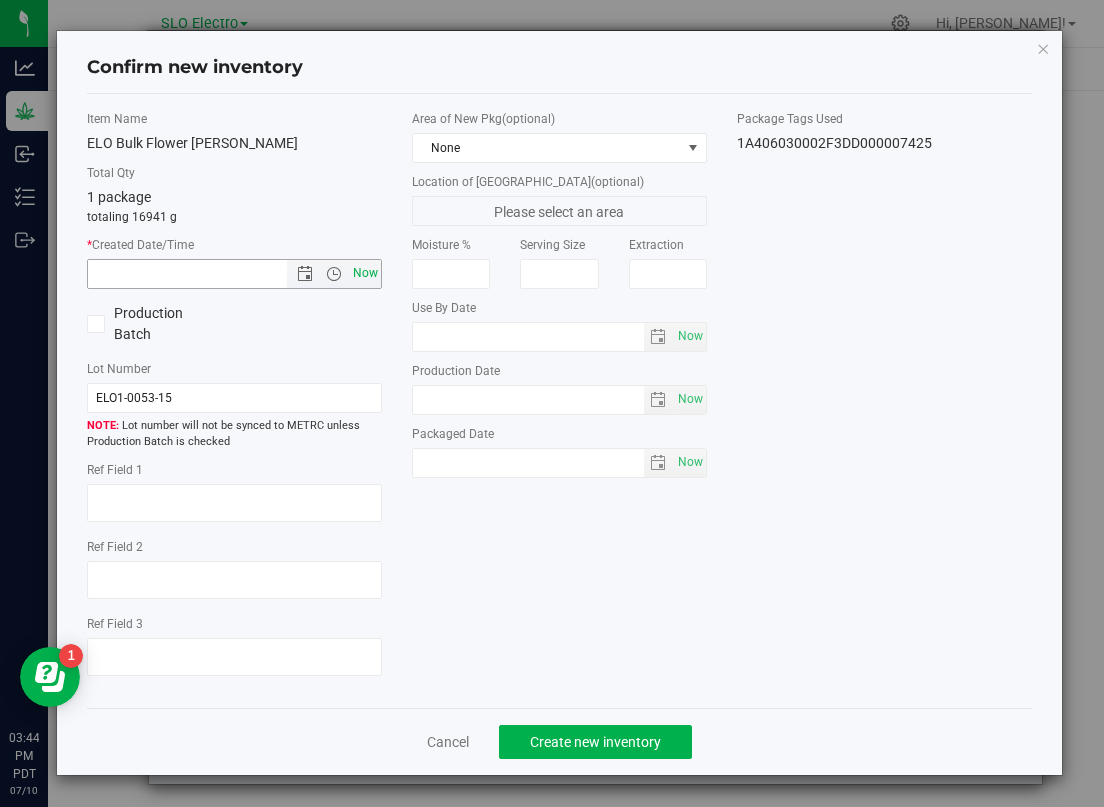 click on "Now" at bounding box center (366, 273) 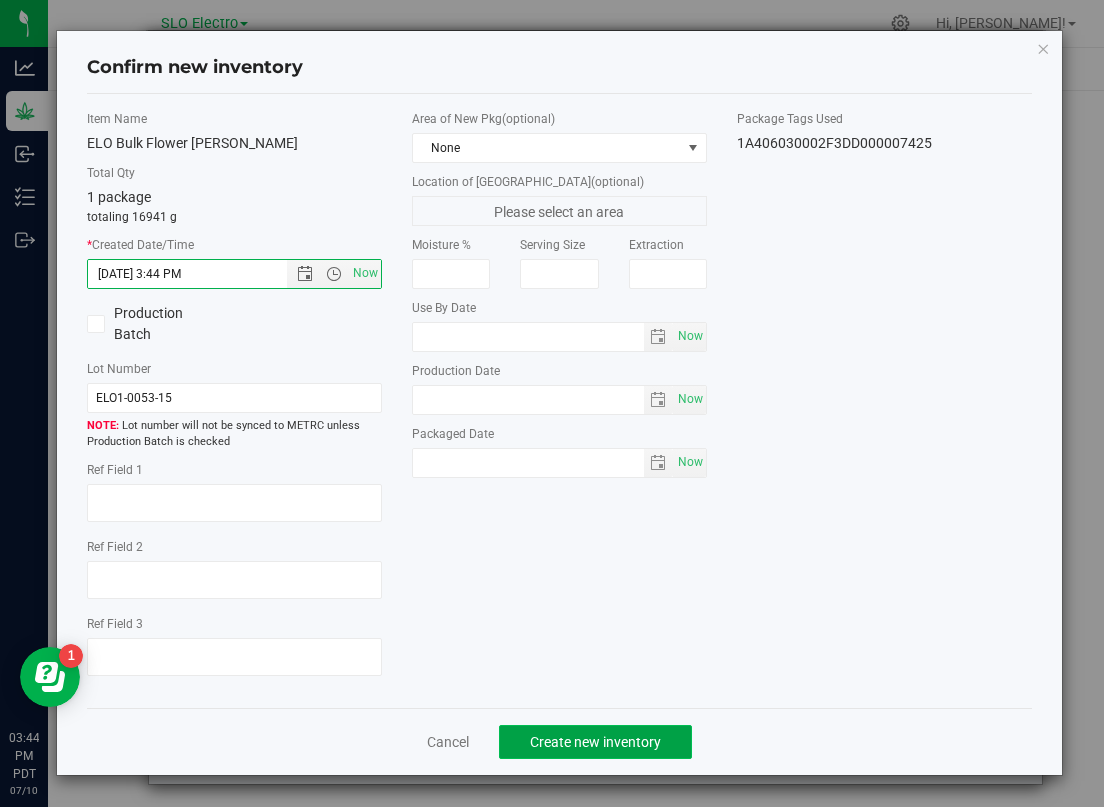 click on "Create new inventory" 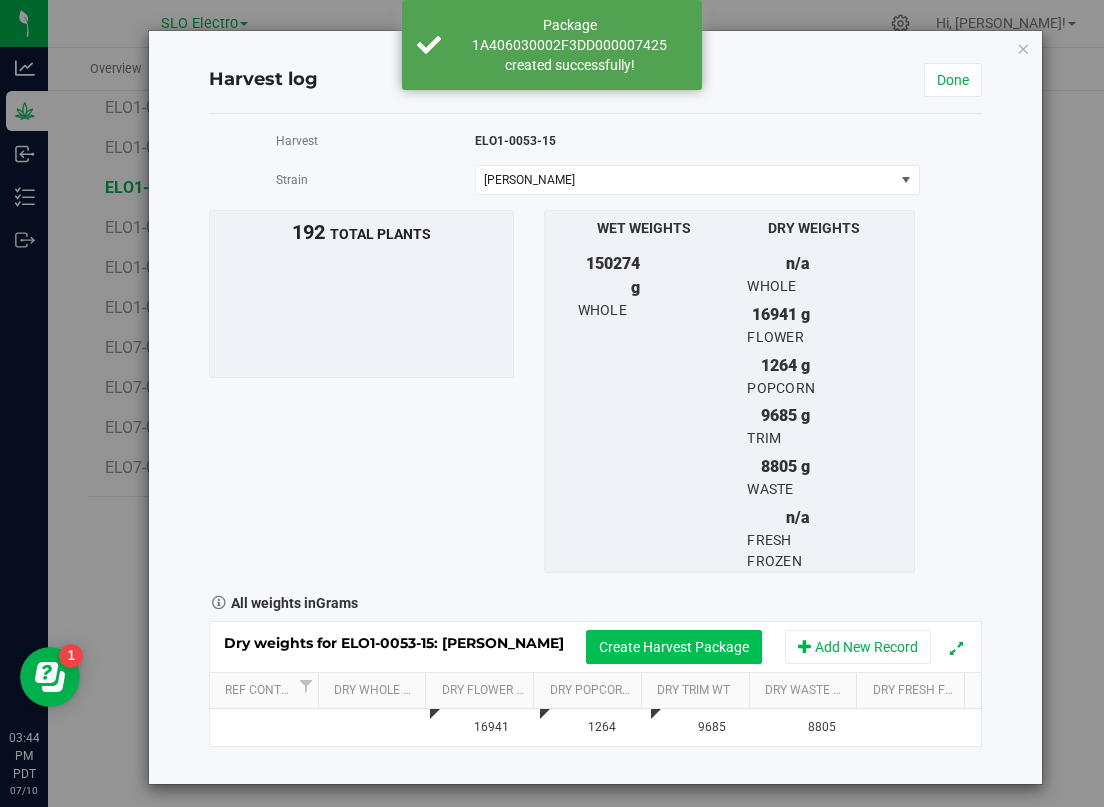 click on "Create Harvest Package" at bounding box center [674, 647] 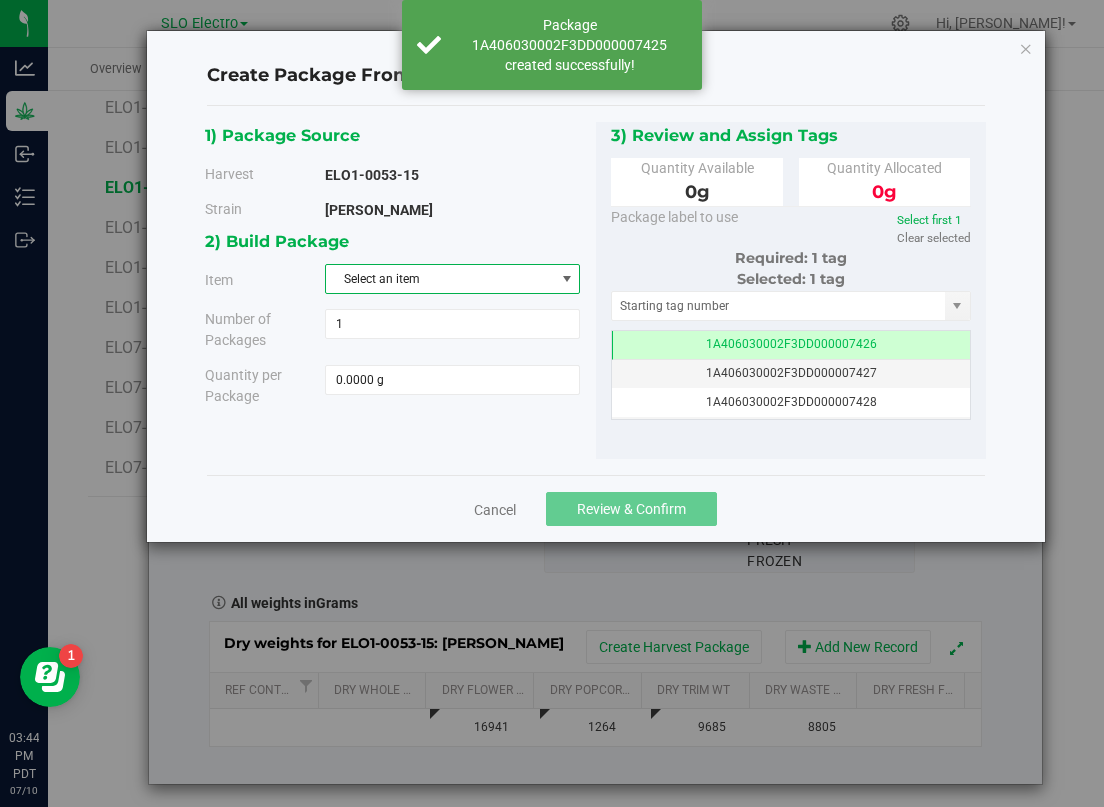 click on "Select an item" at bounding box center [440, 279] 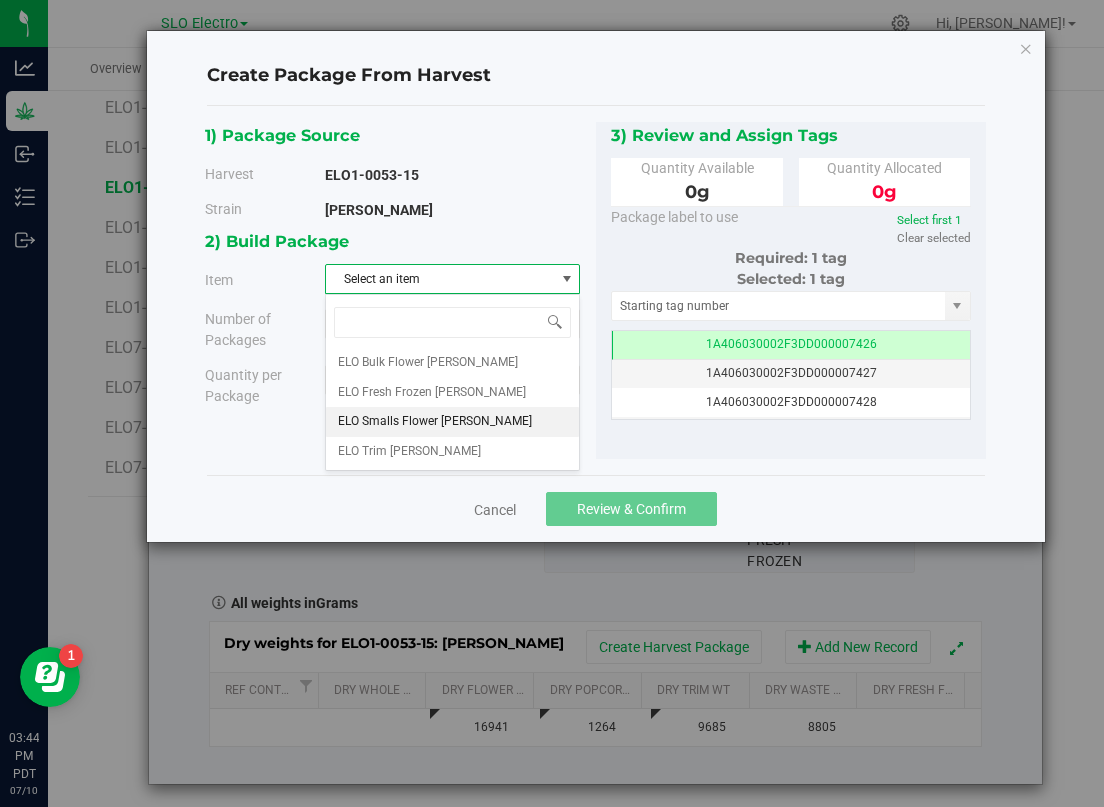 click on "ELO Smalls Flower [PERSON_NAME]" at bounding box center (435, 422) 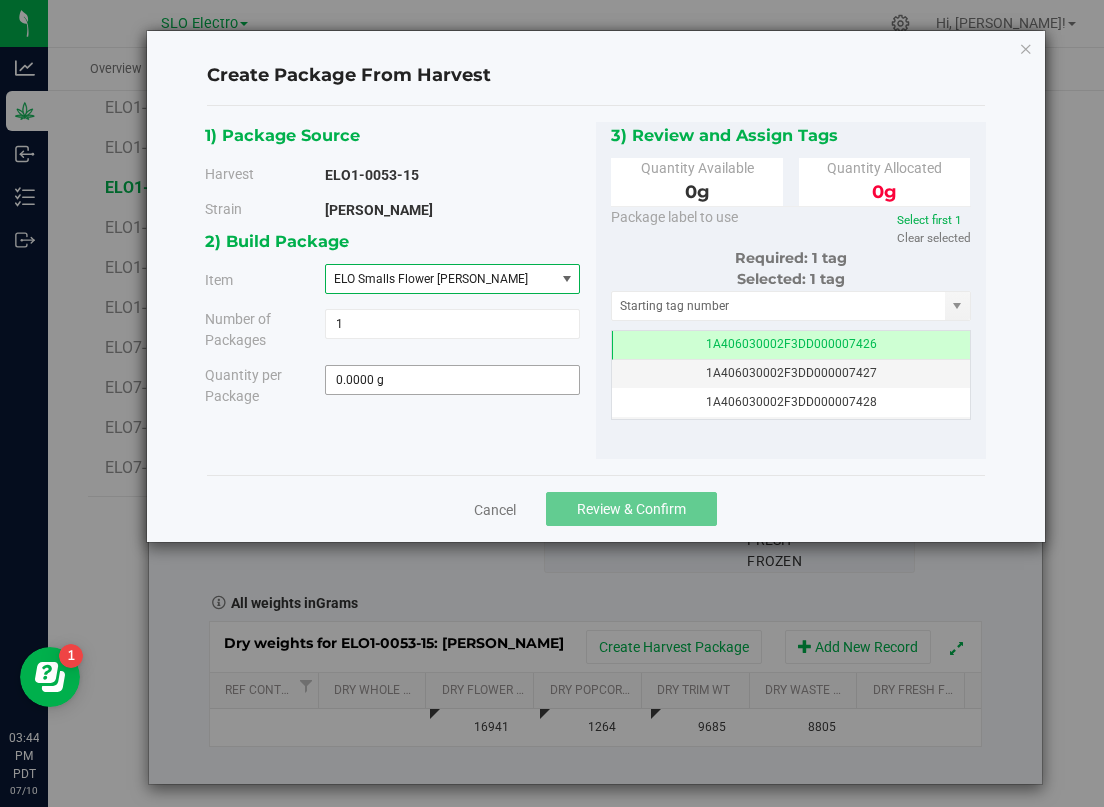 type 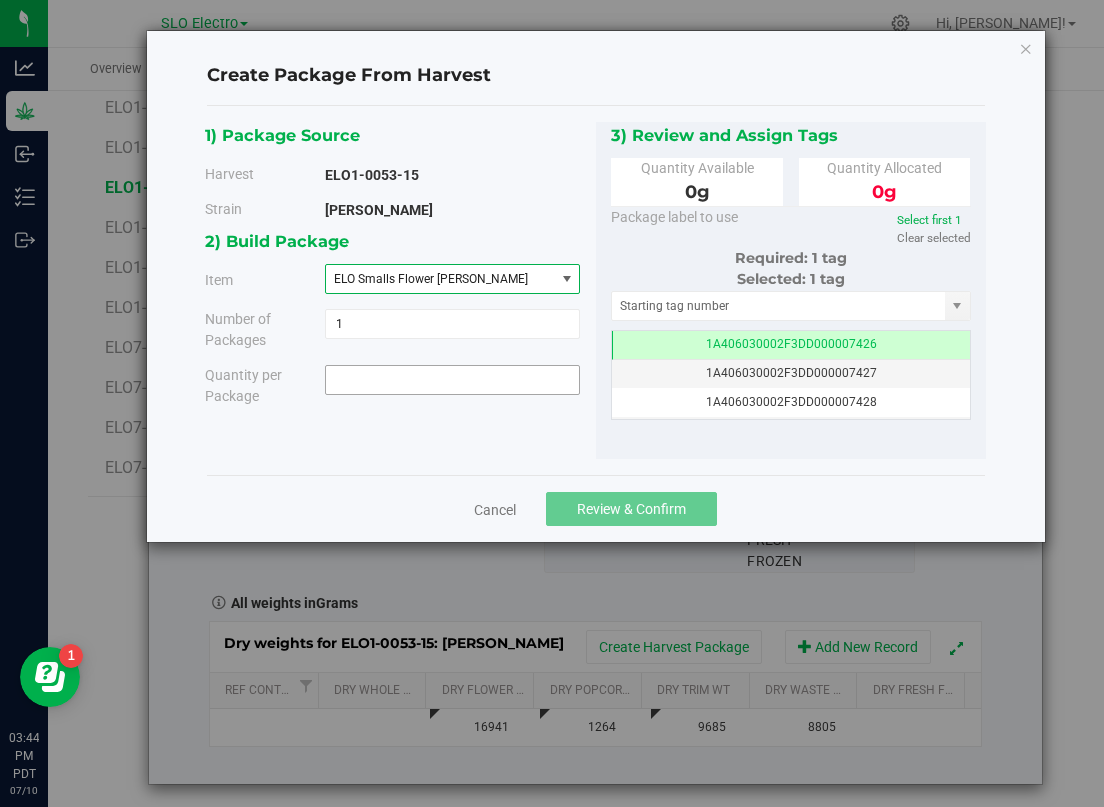 click at bounding box center (452, 380) 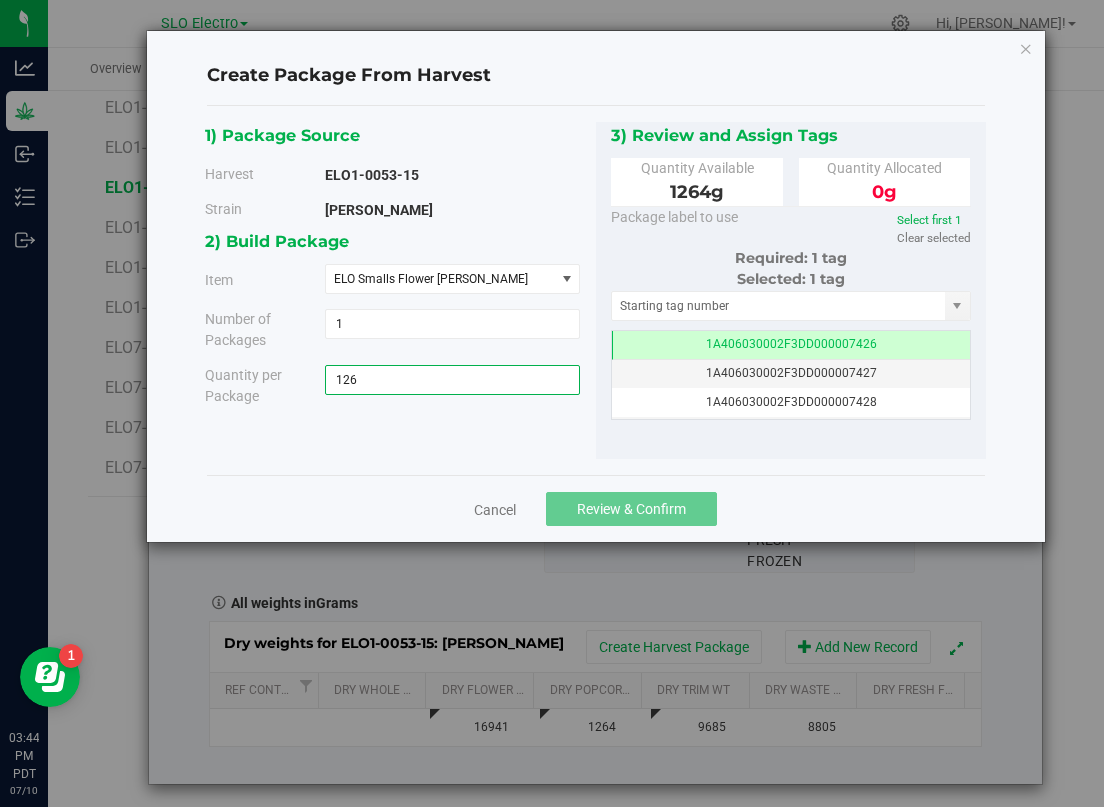 type on "1264" 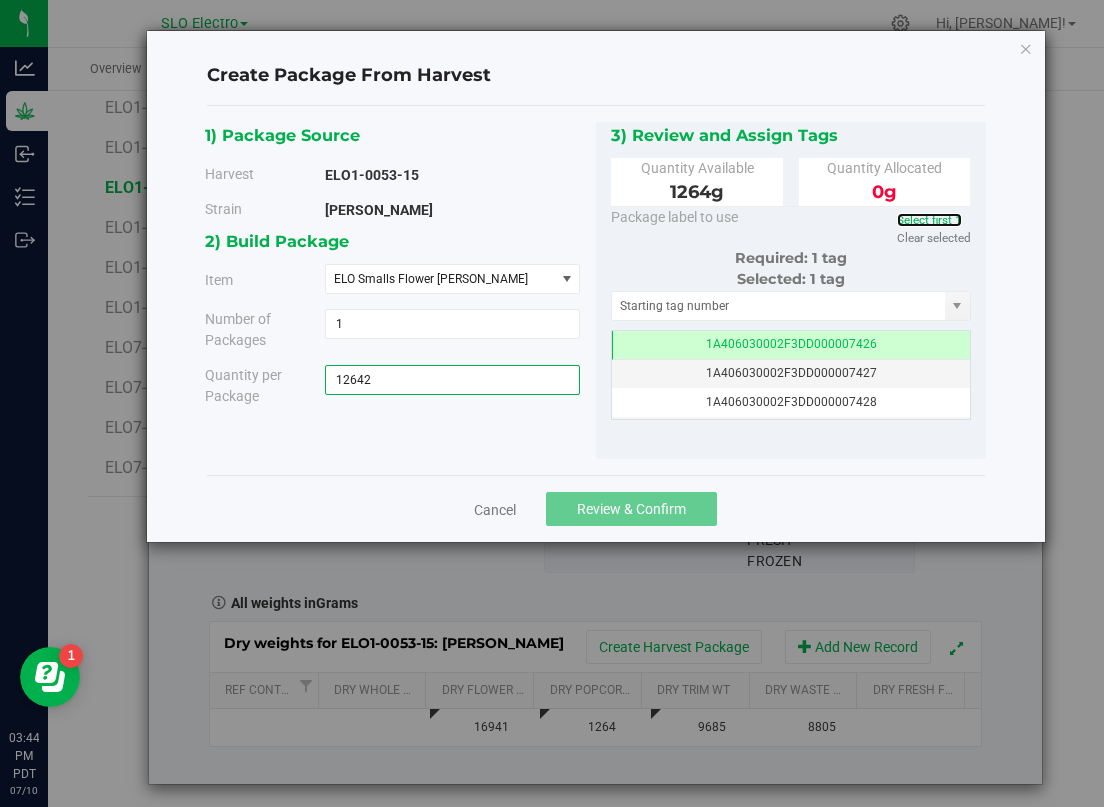 type on "12642.0000 g" 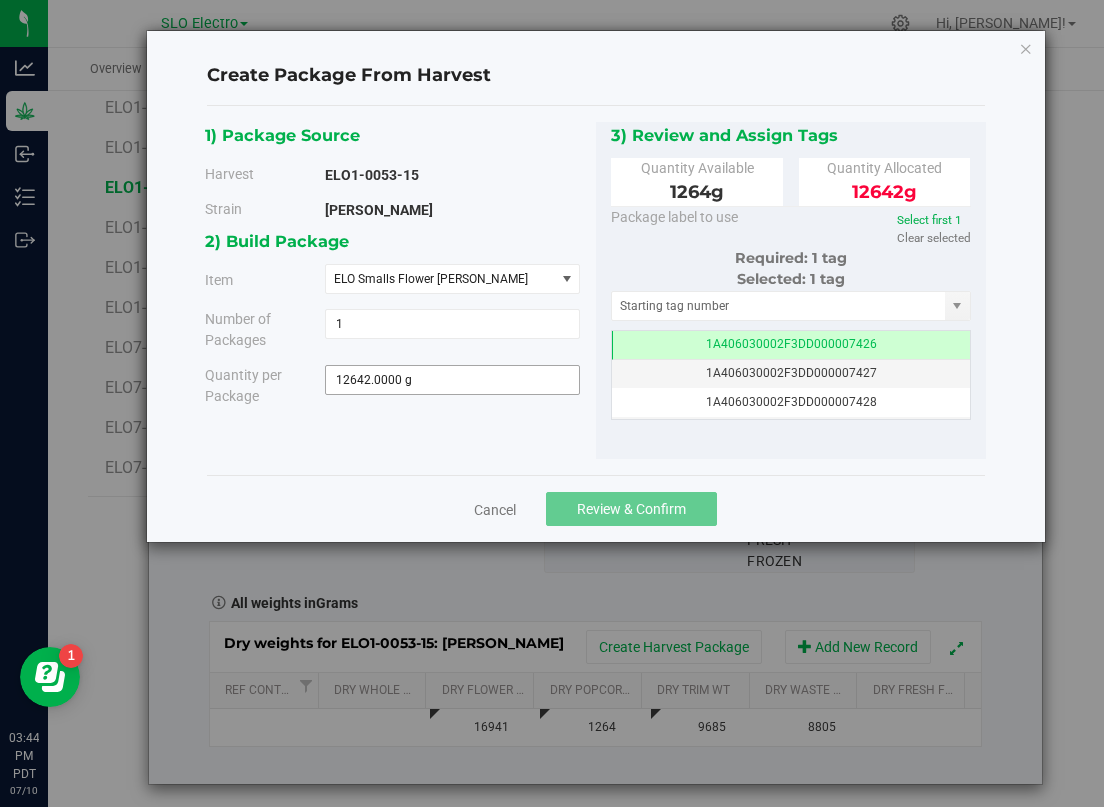 click on "12642.0000 g 12642" at bounding box center (452, 380) 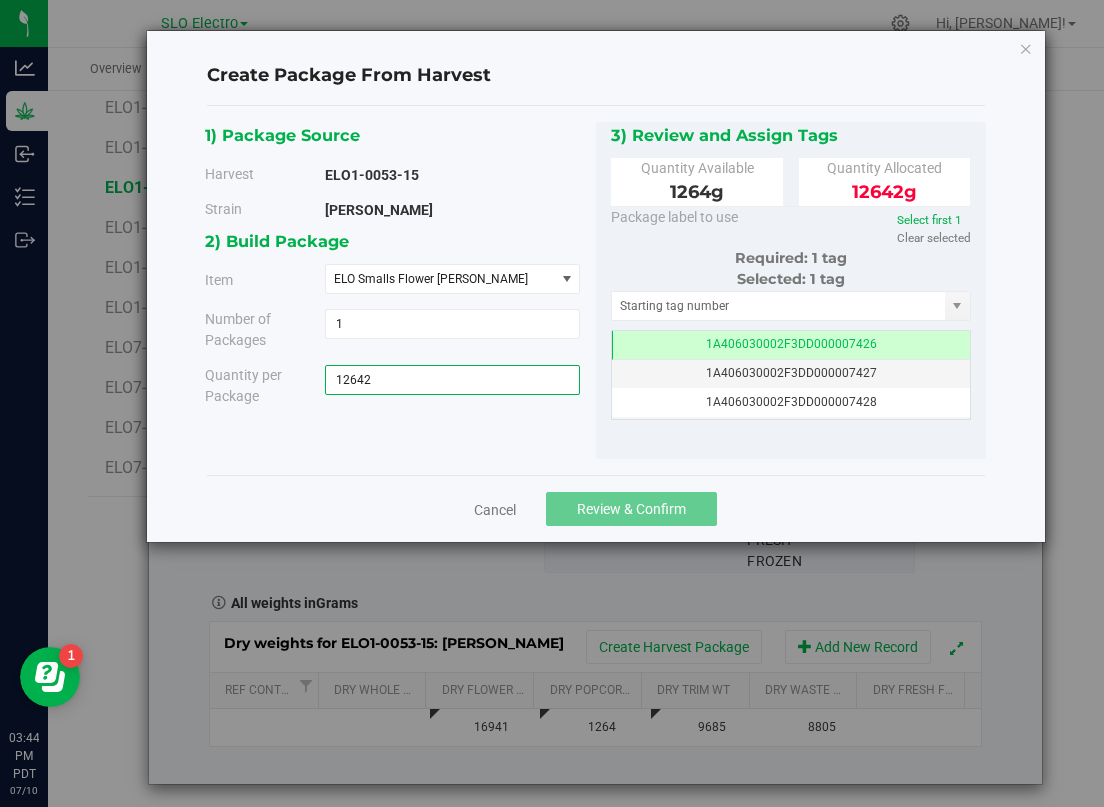 click on "12642" at bounding box center (452, 380) 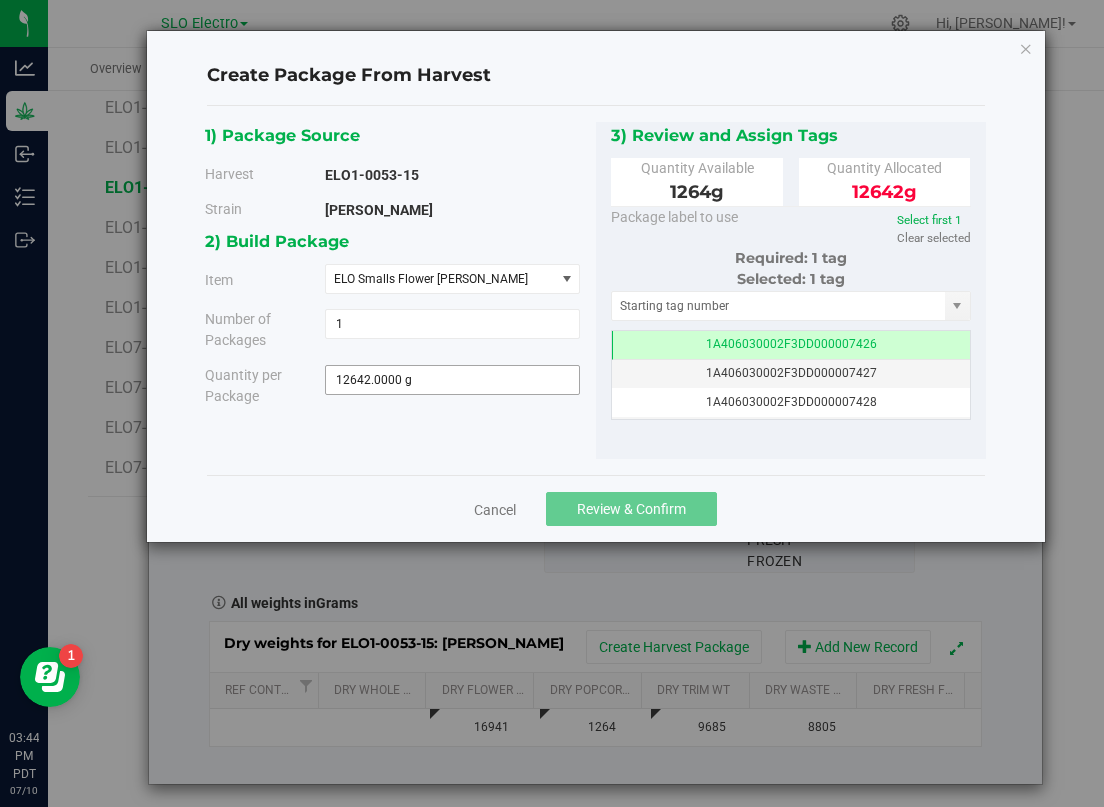 click on "12642.0000 g 12642" at bounding box center [452, 380] 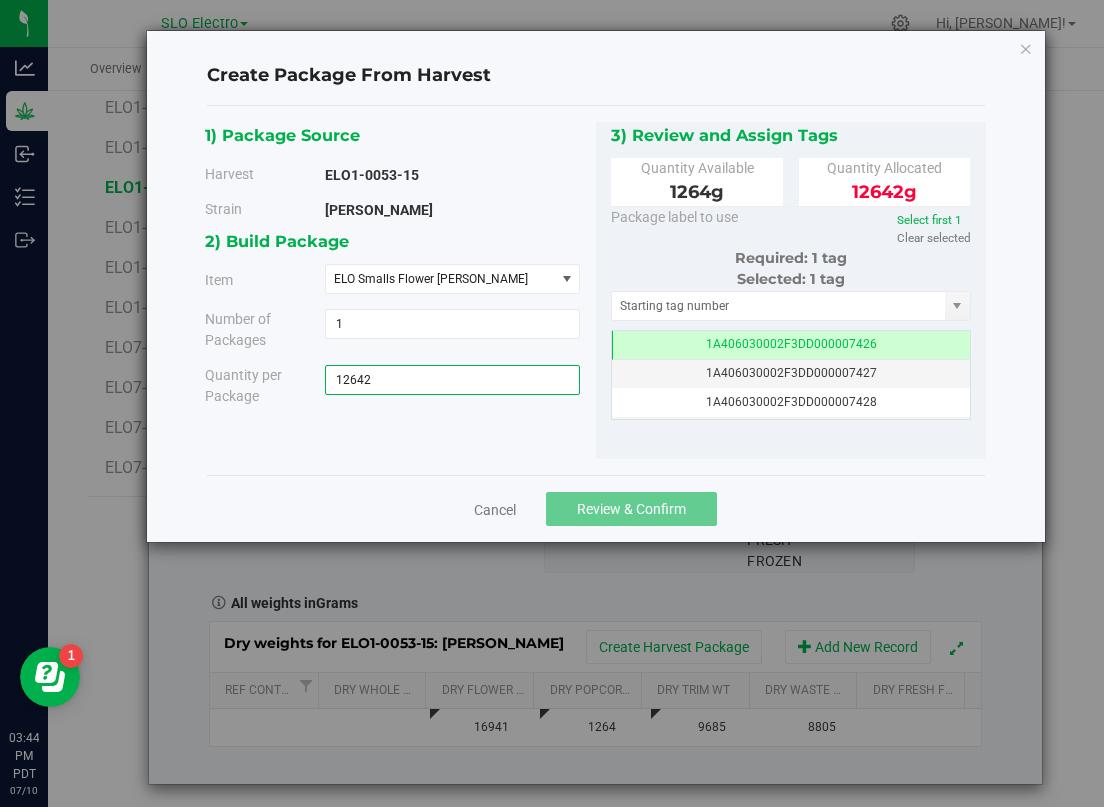 type on "1264" 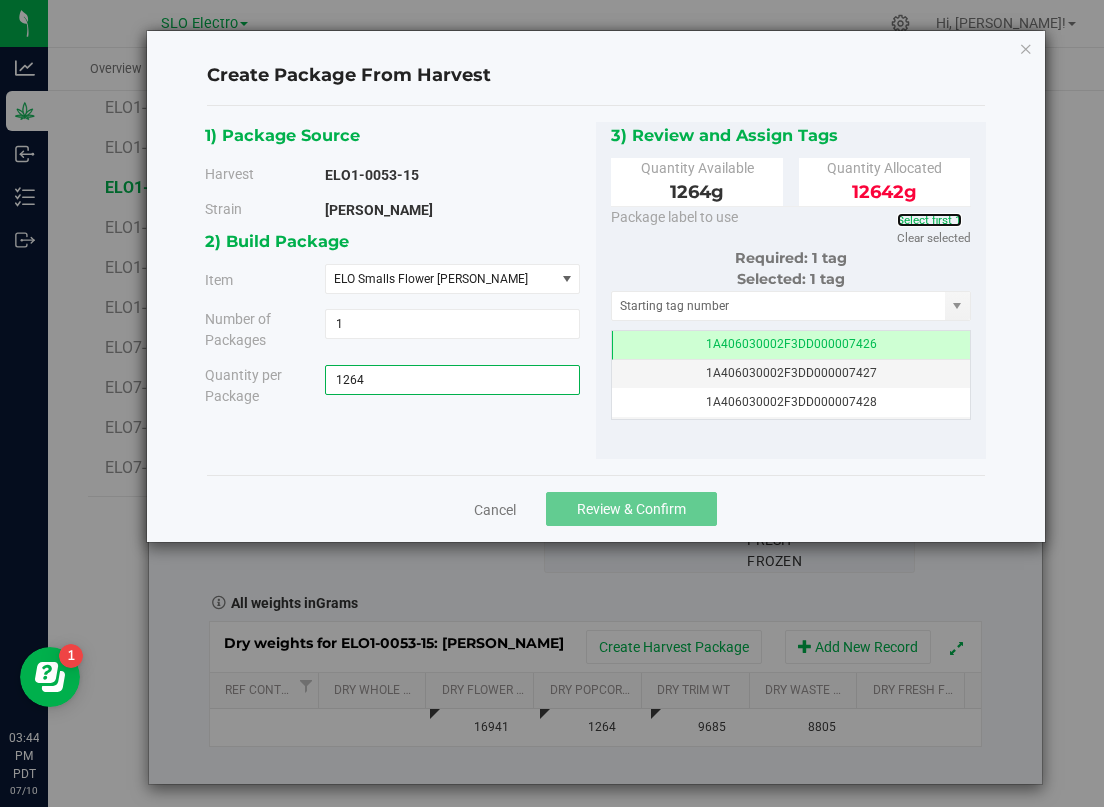 type on "1264.0000 g" 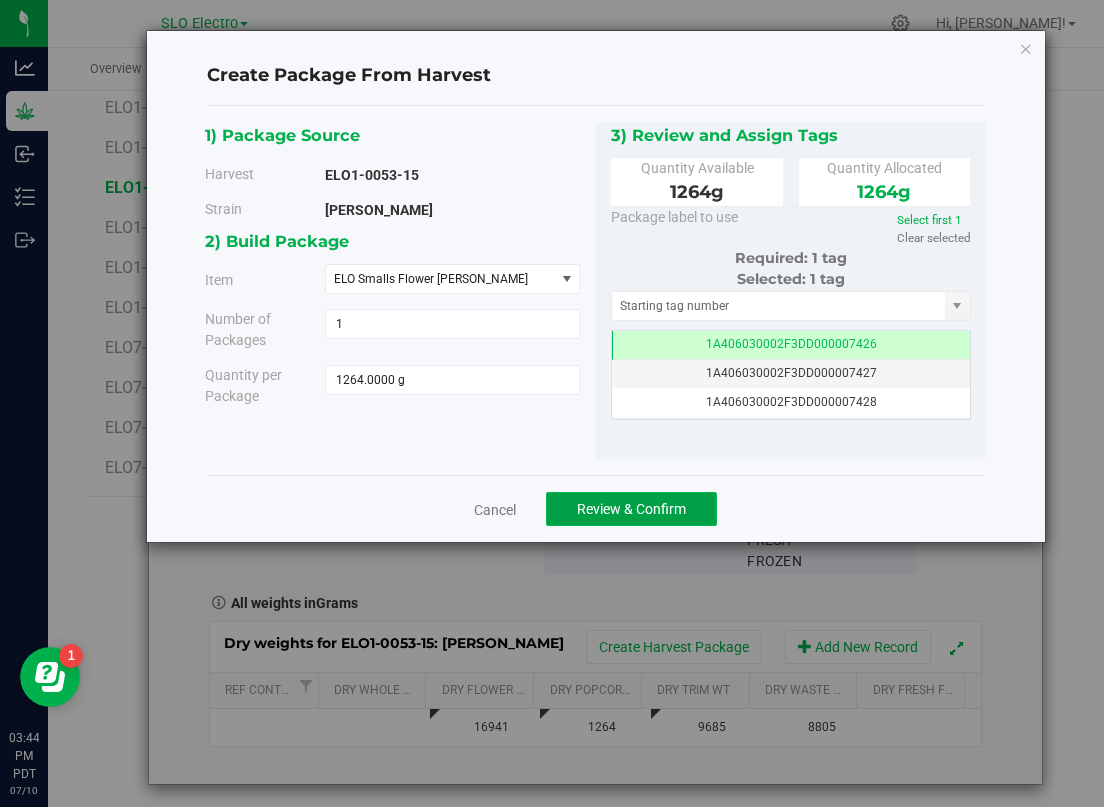 click on "Review & Confirm" 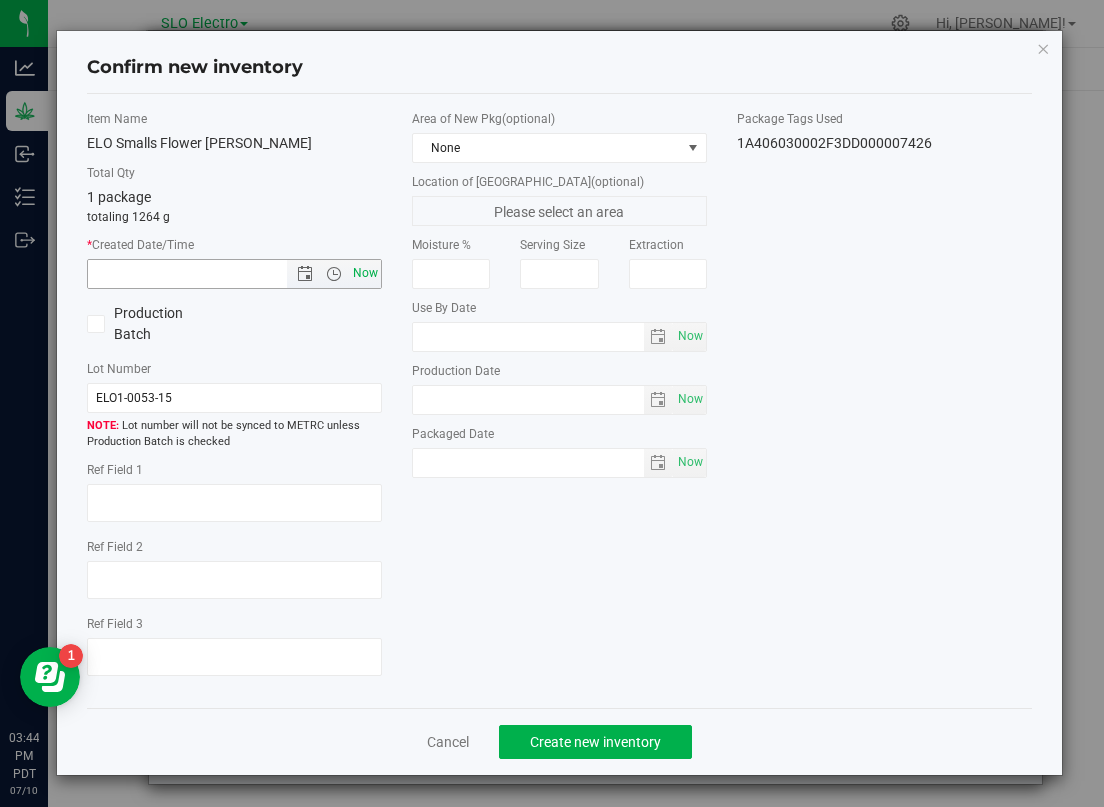 click on "Now" at bounding box center (366, 273) 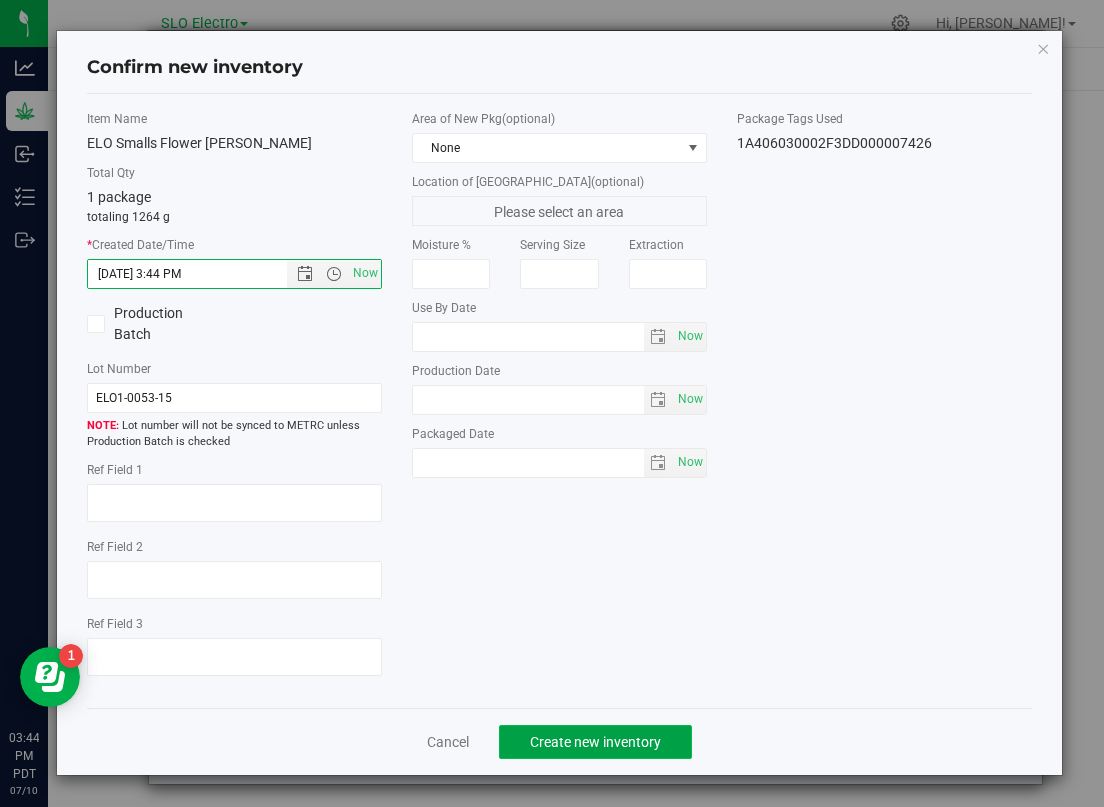 click on "Create new inventory" 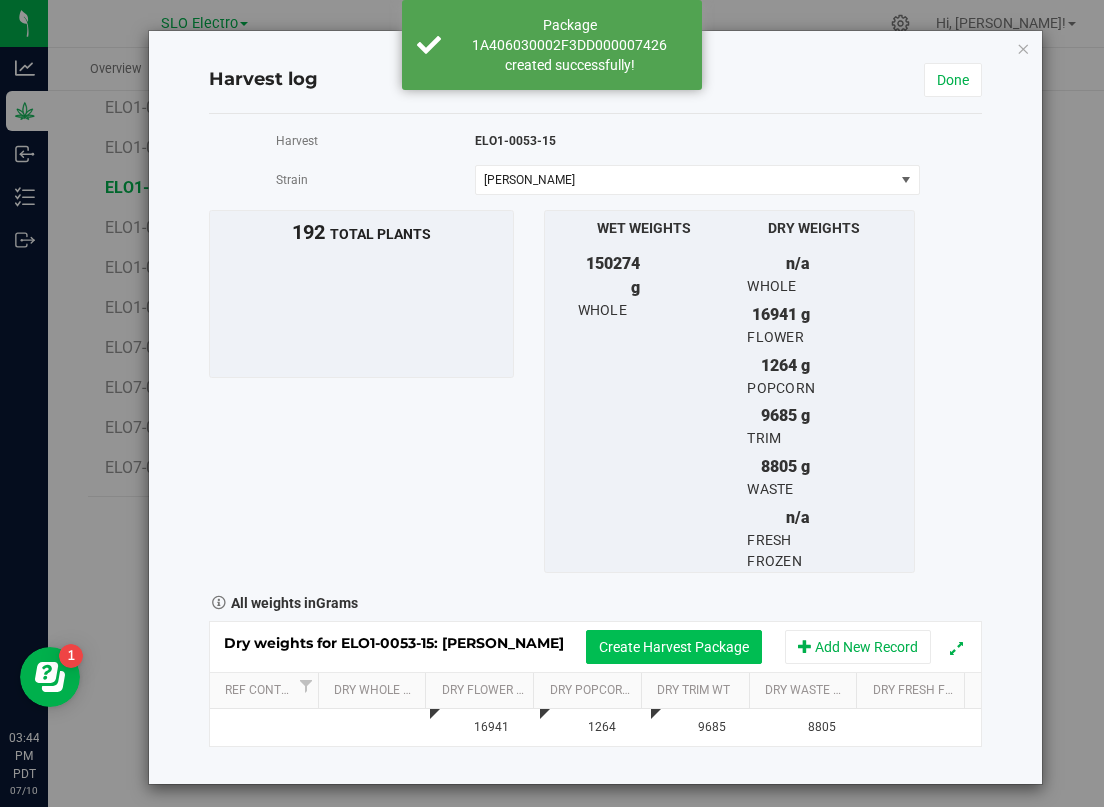 click on "Create Harvest Package" at bounding box center (674, 647) 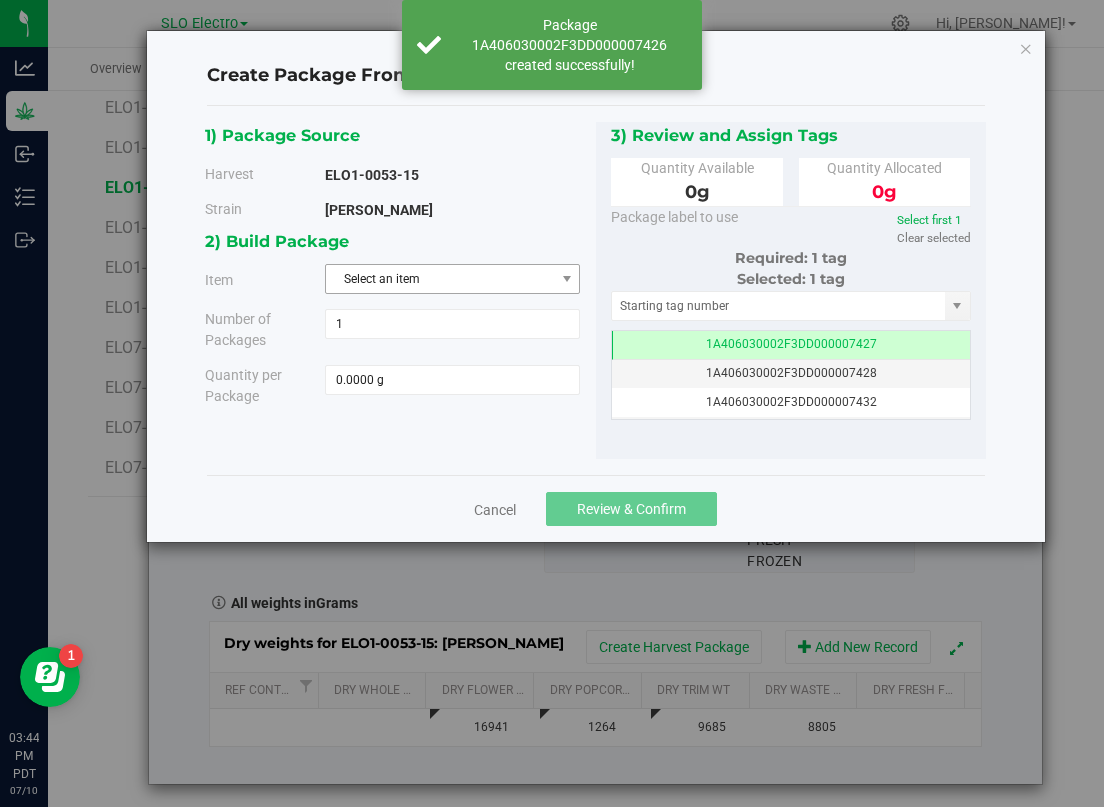 click on "Select an item" at bounding box center (440, 279) 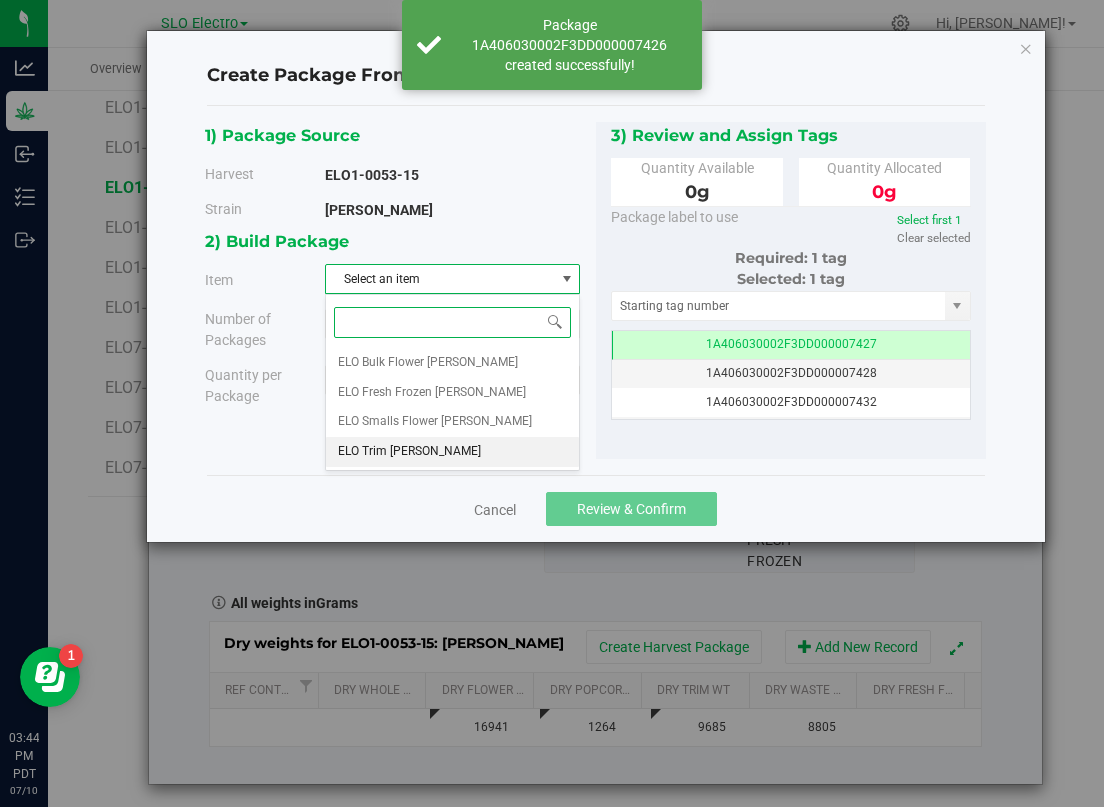 click on "ELO Trim [PERSON_NAME]" at bounding box center (452, 452) 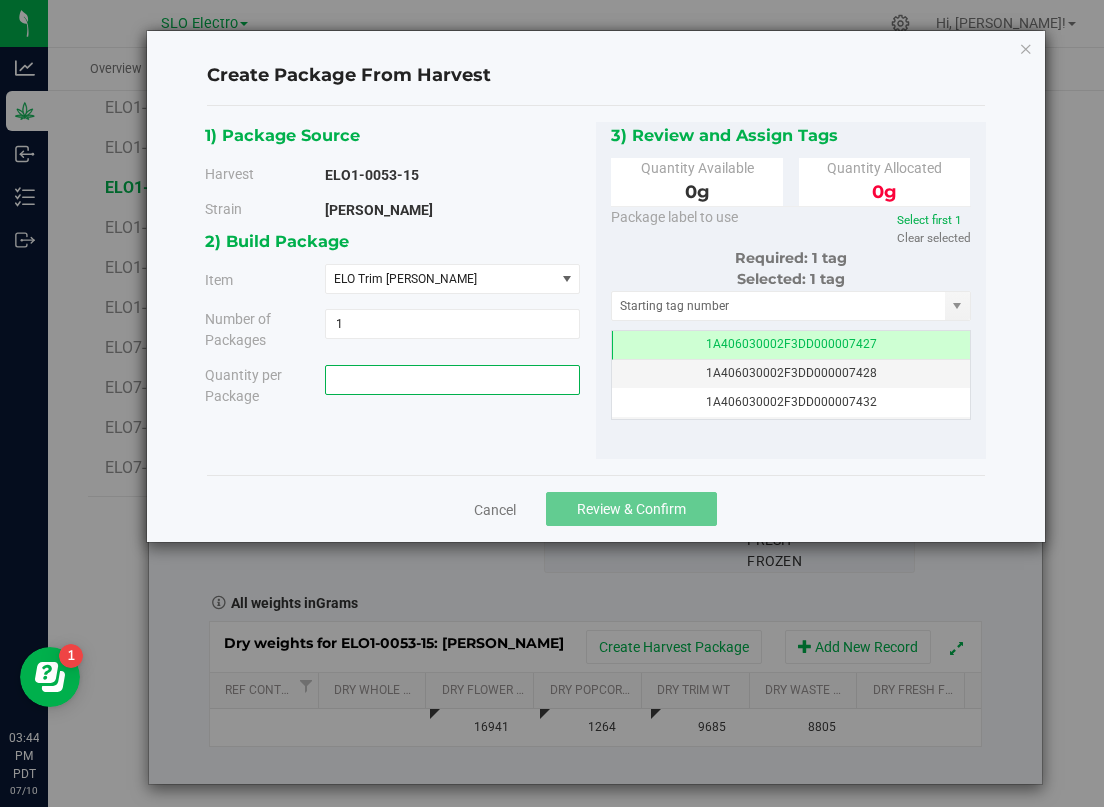 click at bounding box center (452, 380) 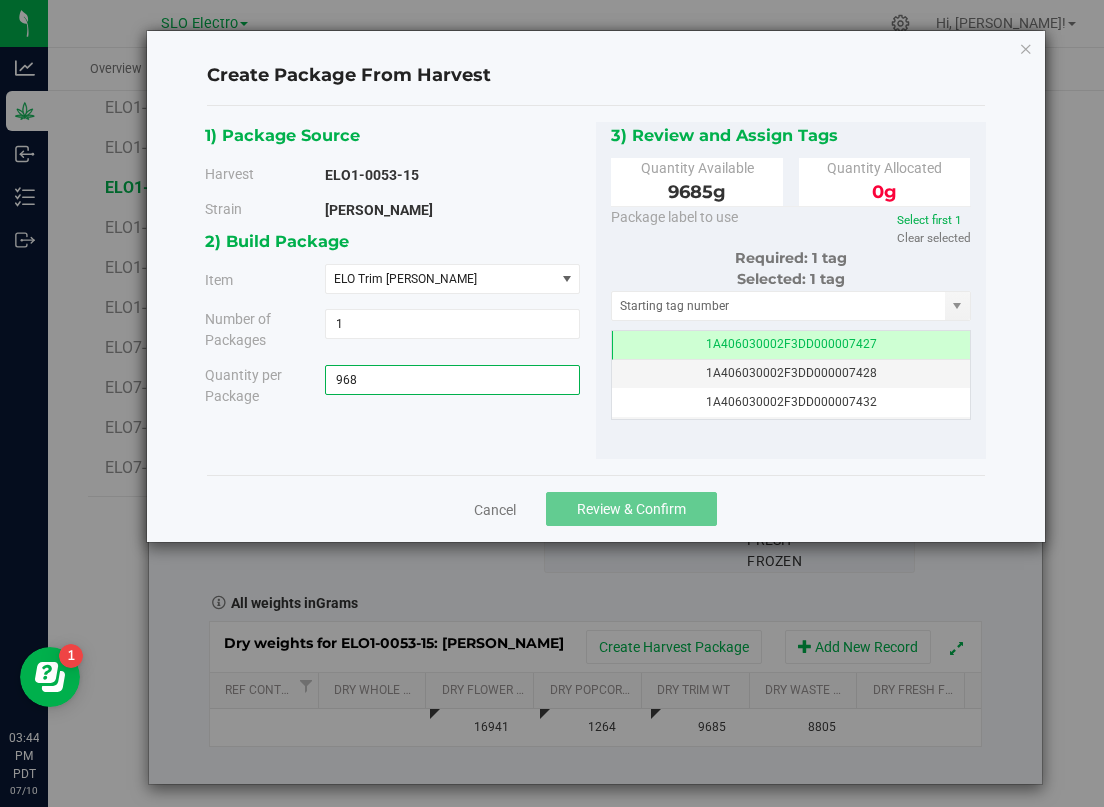 type on "9685" 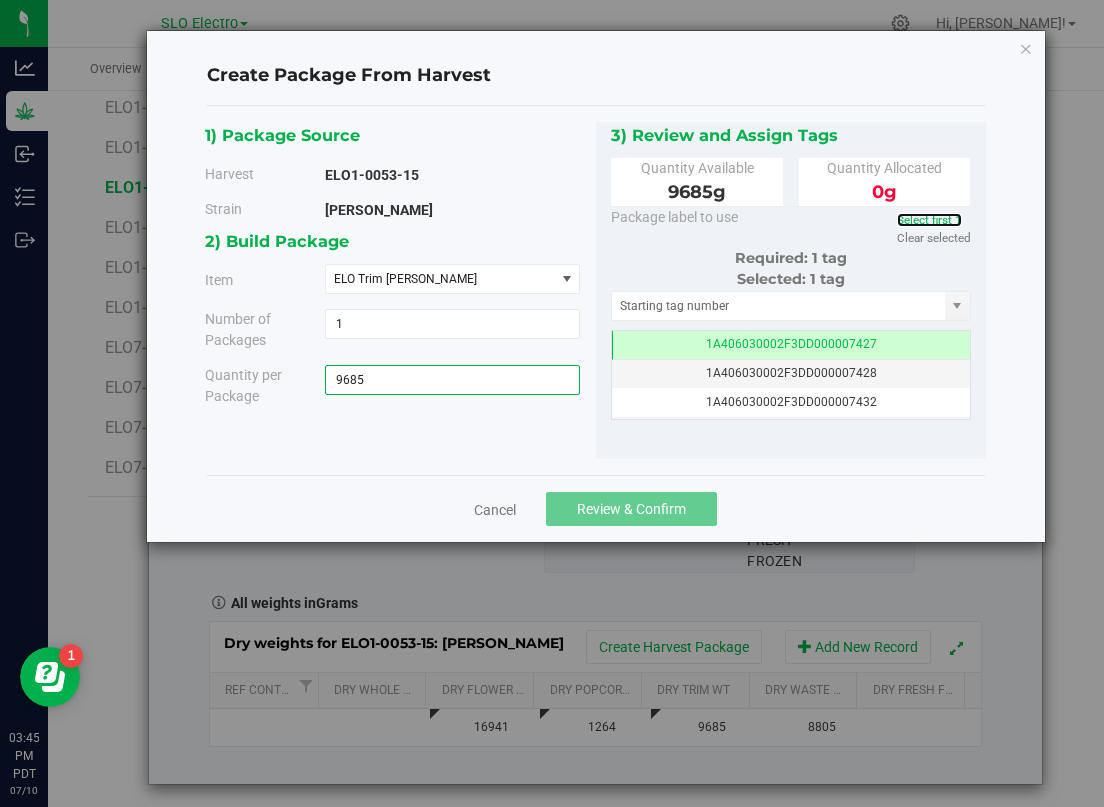 type on "9685.0000 g" 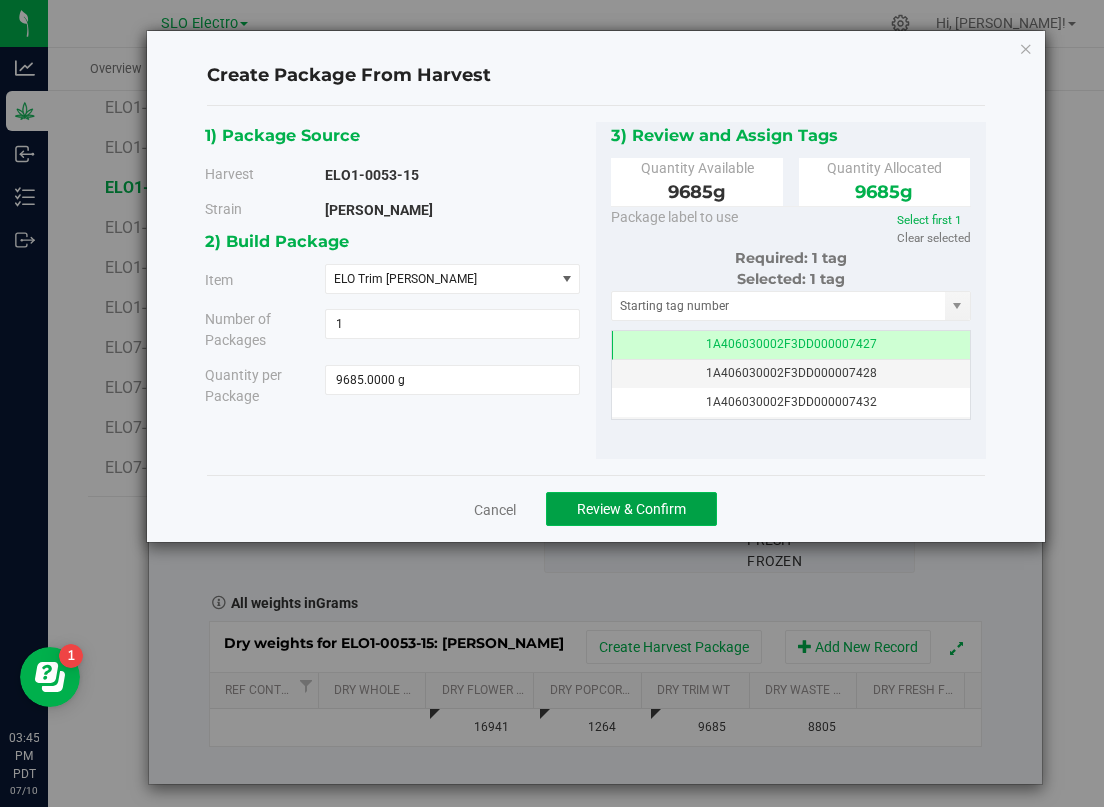 click on "Review & Confirm" 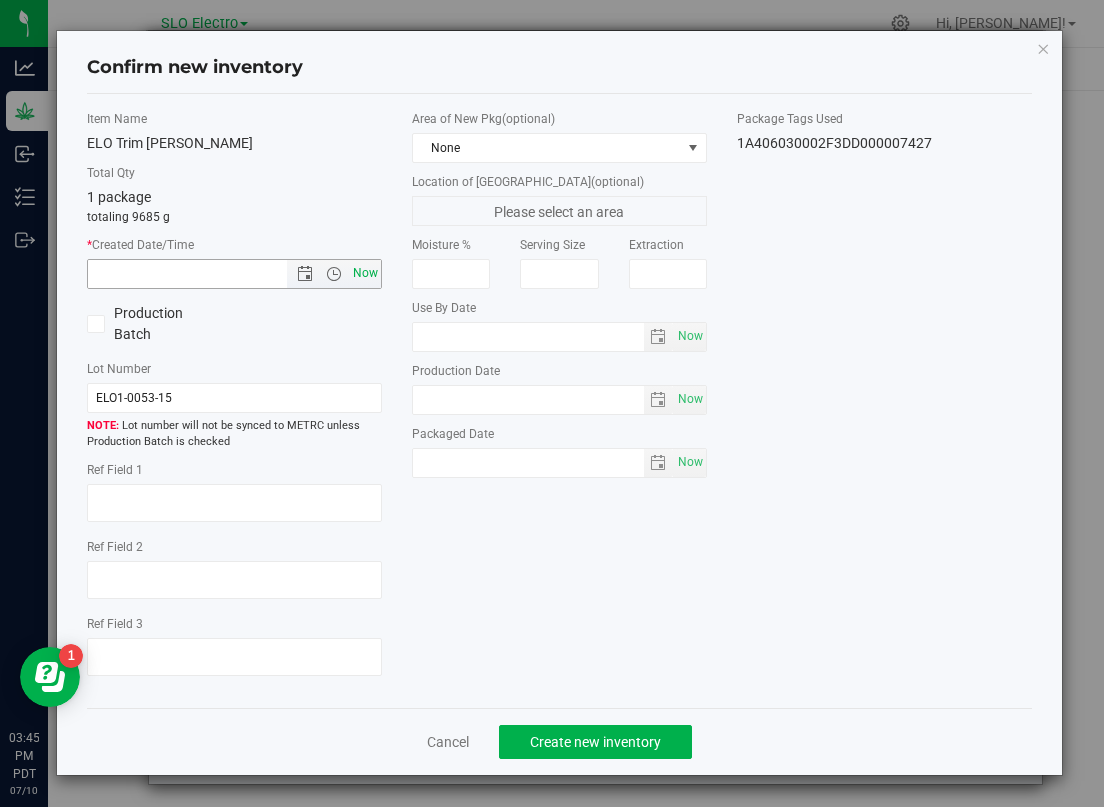 click on "Now" at bounding box center [366, 273] 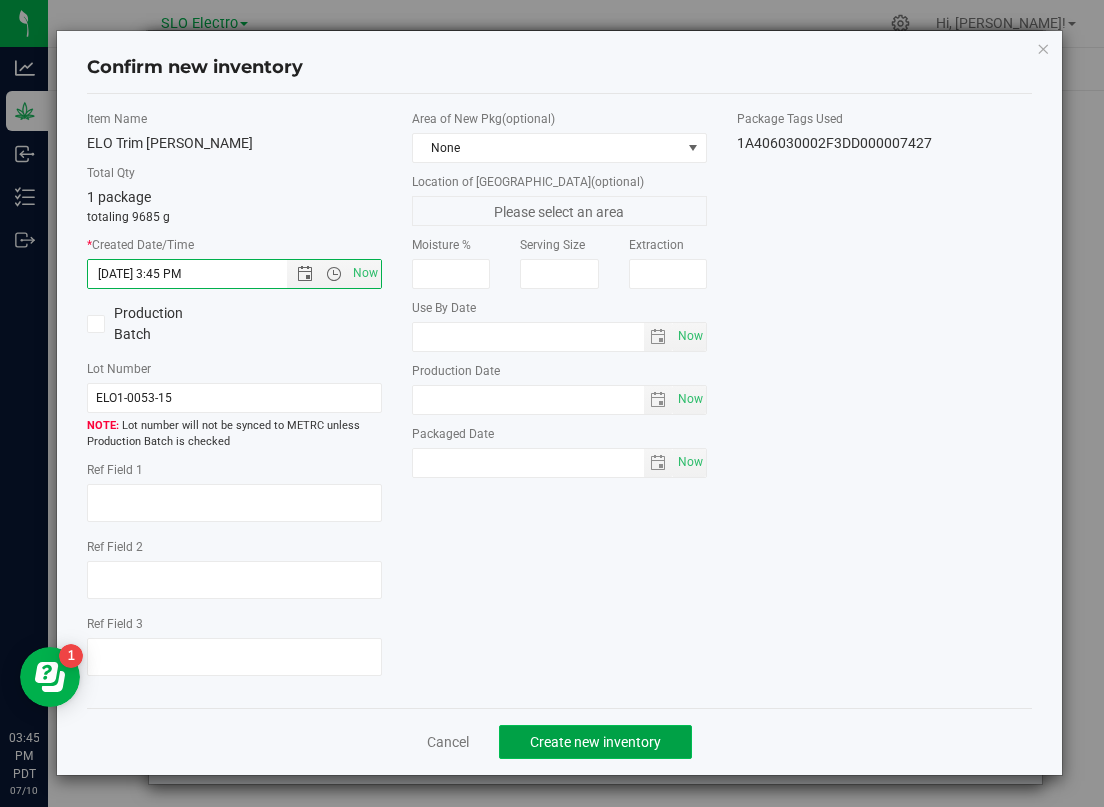 click on "Create new inventory" 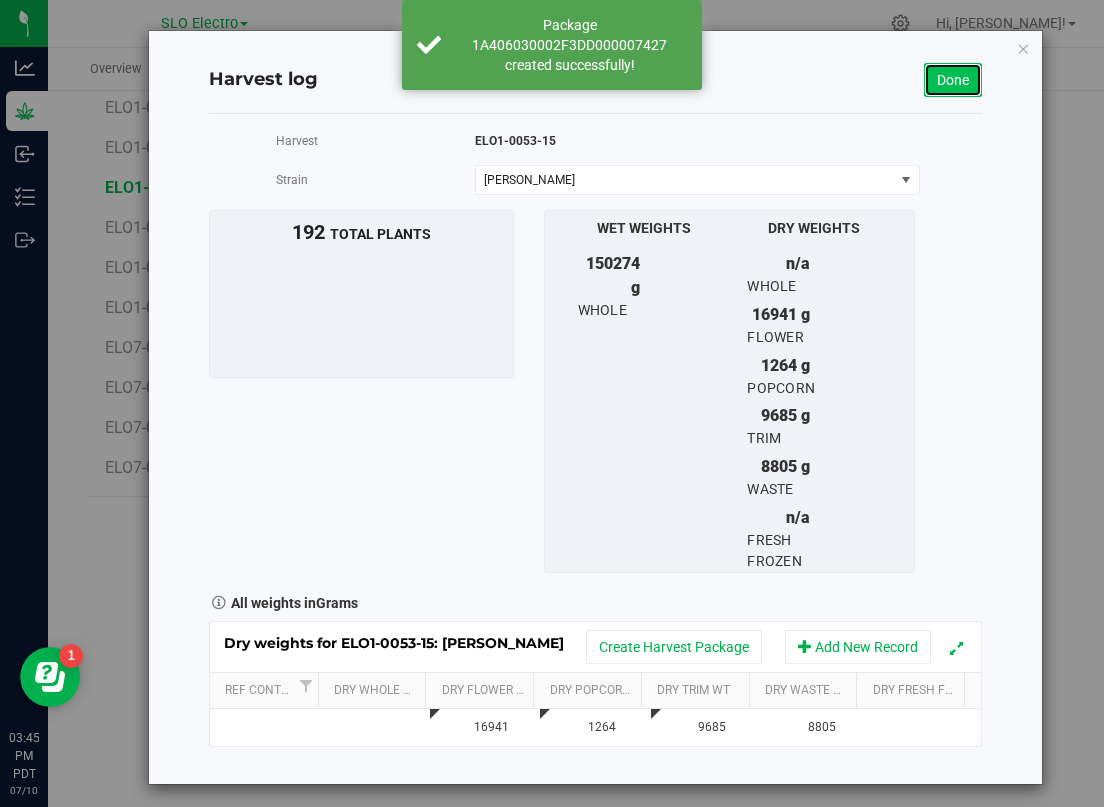 click on "Done" at bounding box center [953, 80] 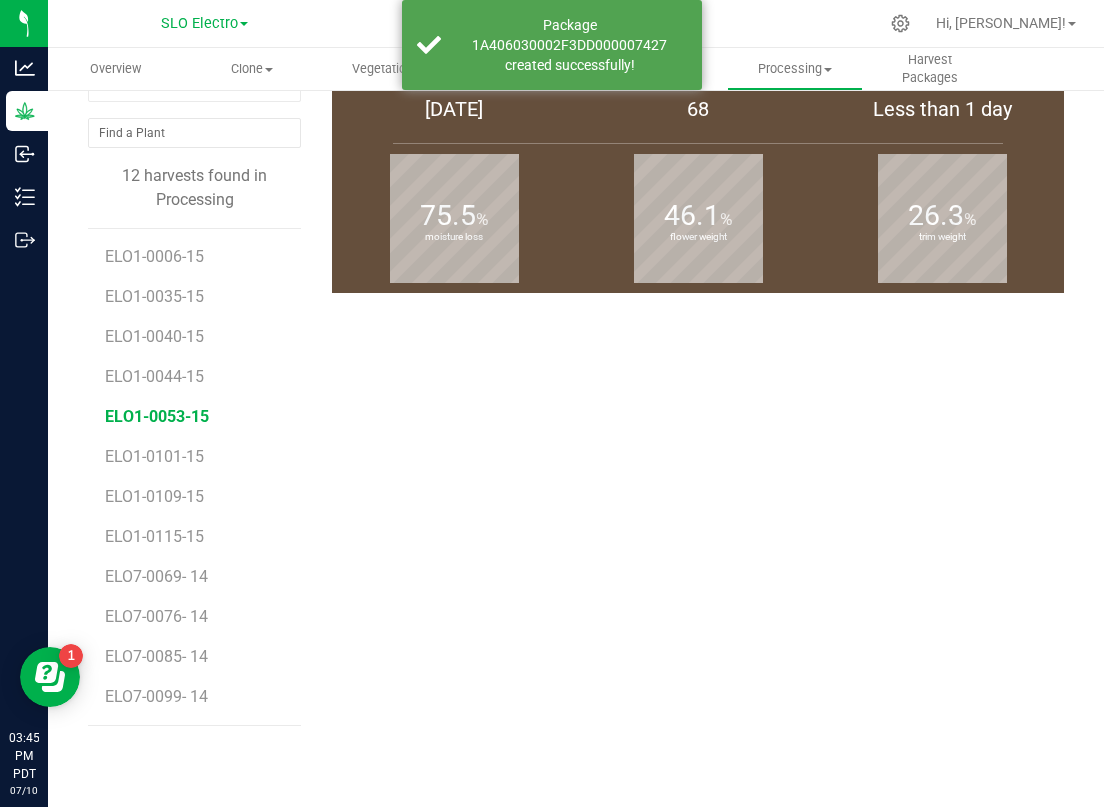 scroll, scrollTop: 0, scrollLeft: 0, axis: both 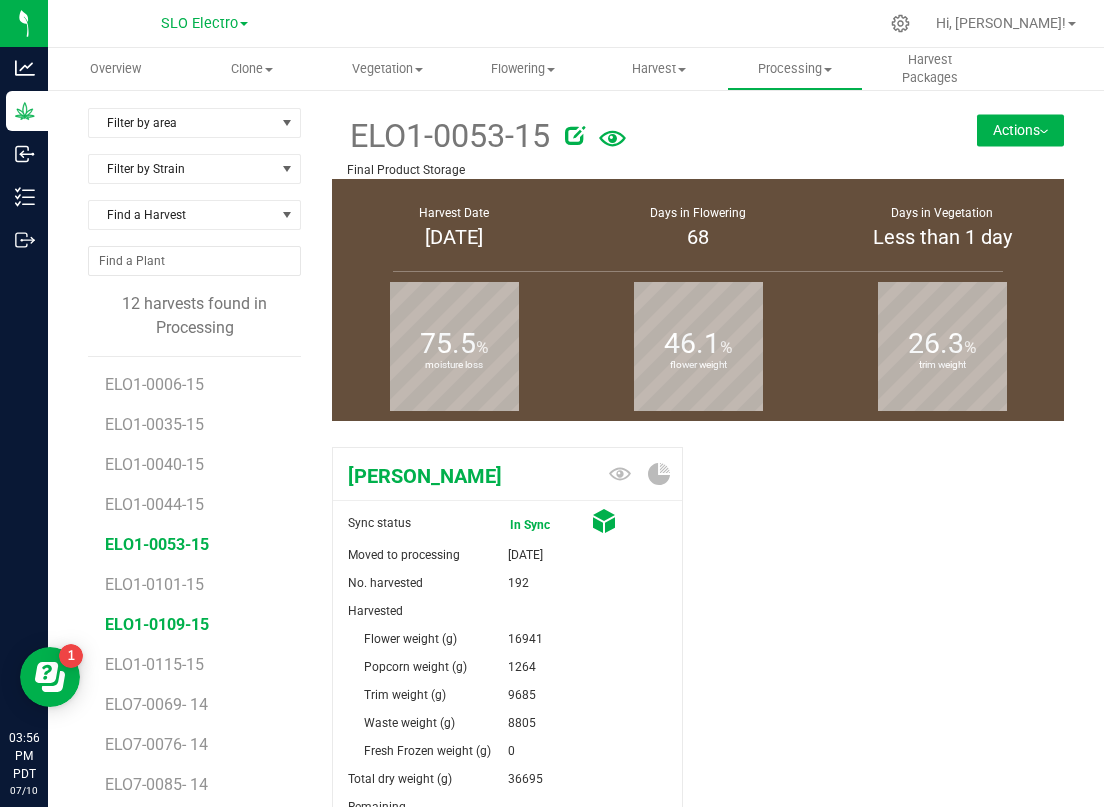 click on "ELO1-0109-15" at bounding box center (157, 624) 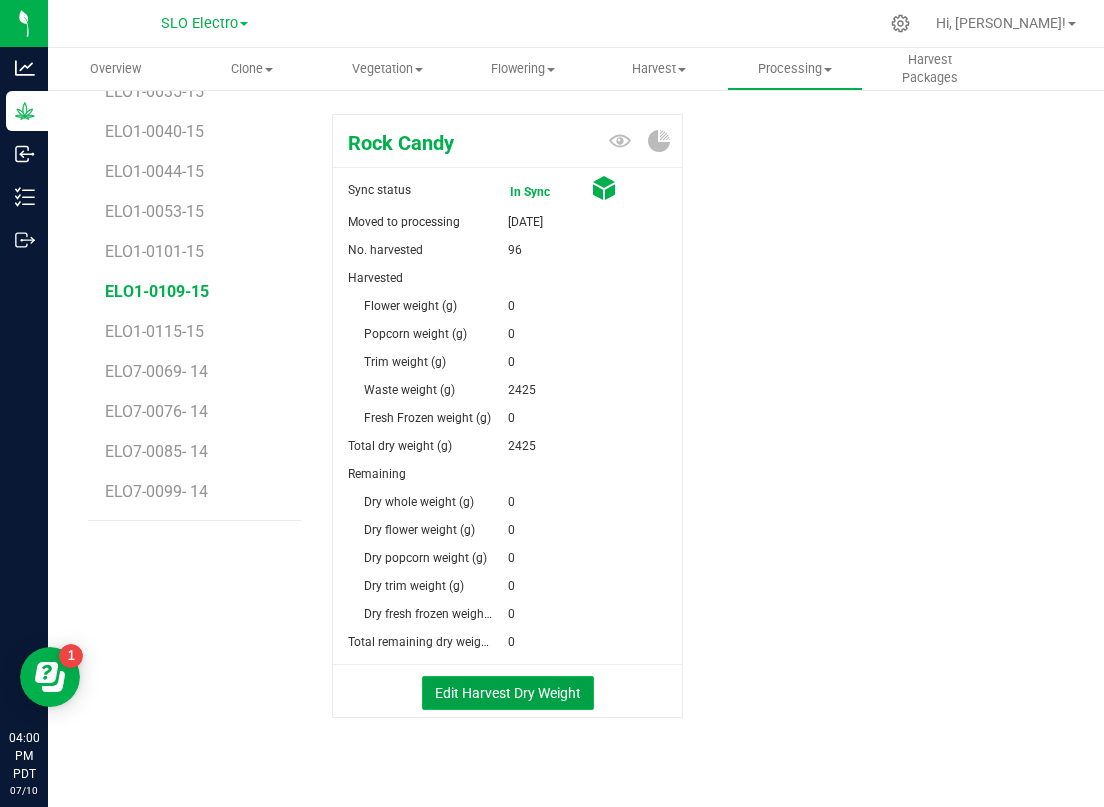 click on "Edit Harvest Dry Weight" at bounding box center (508, 693) 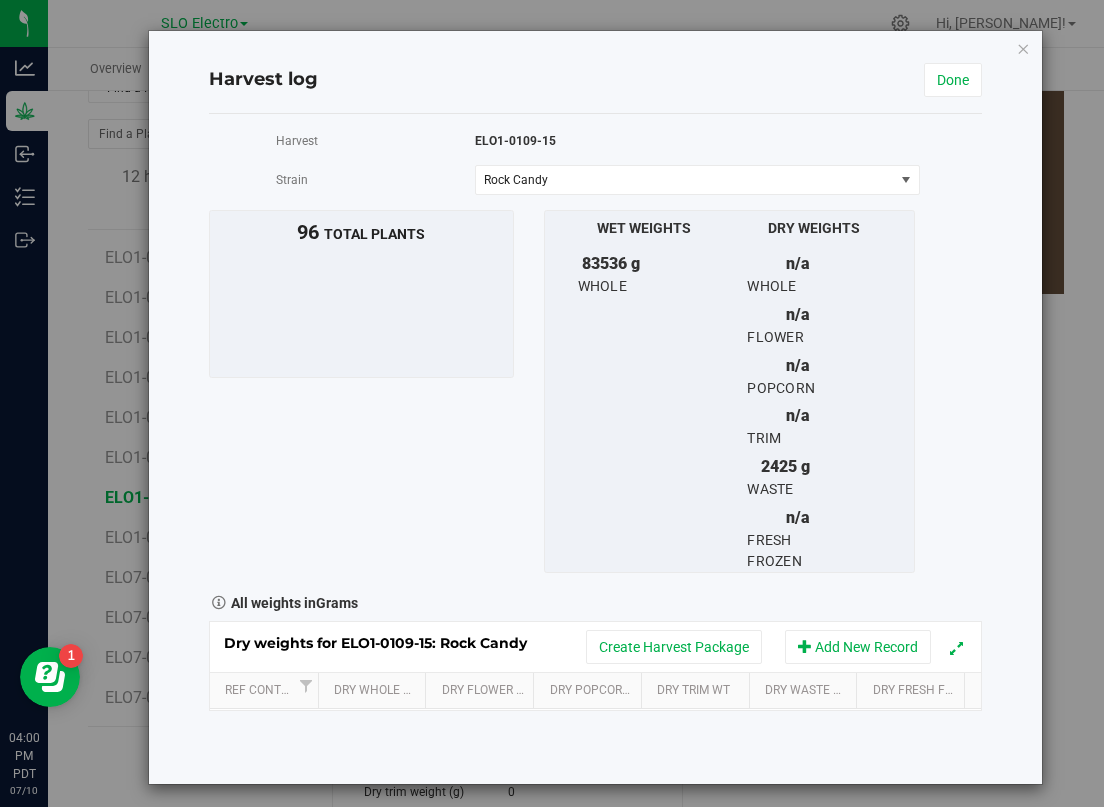scroll, scrollTop: 333, scrollLeft: 0, axis: vertical 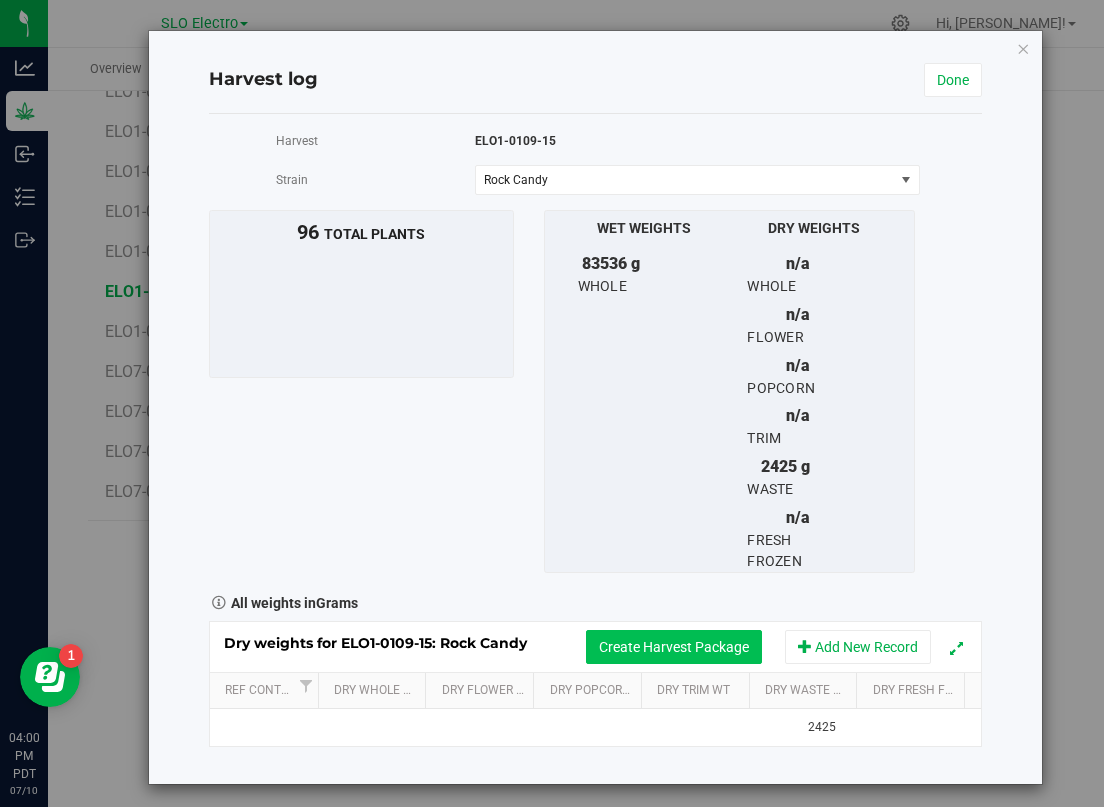 click on "Create Harvest Package" at bounding box center [674, 647] 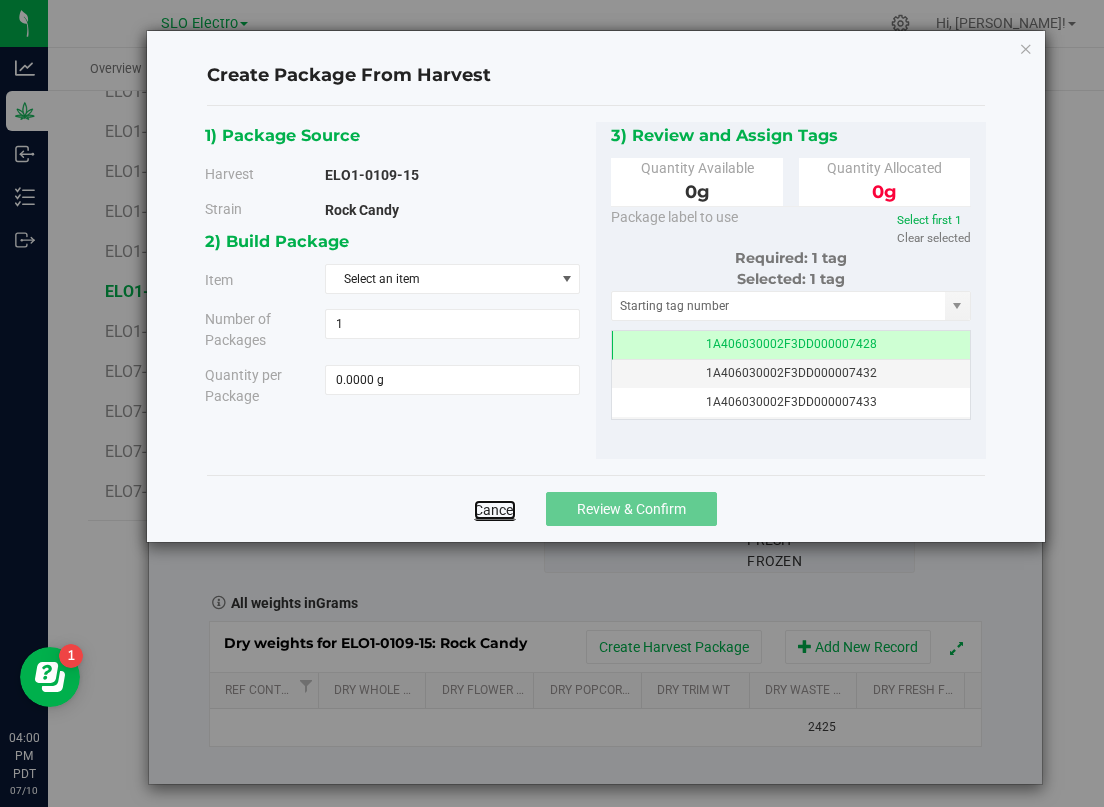 click on "Cancel" at bounding box center [495, 510] 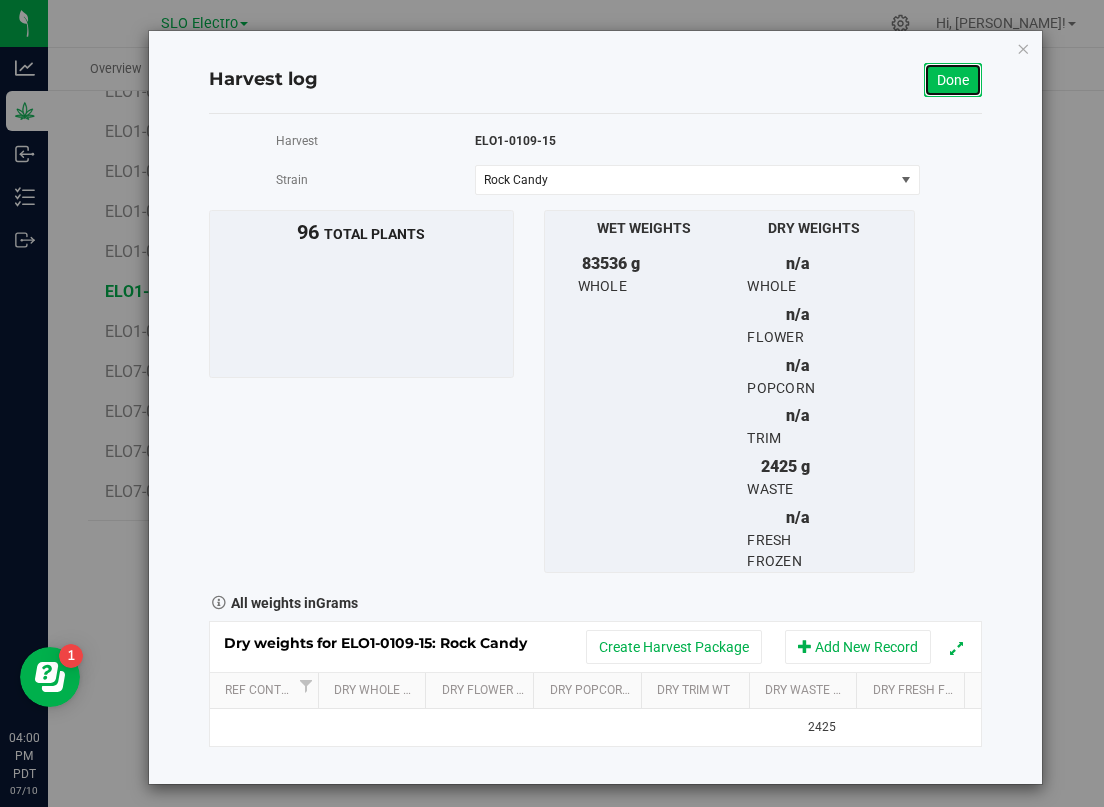 click on "Done" at bounding box center (953, 80) 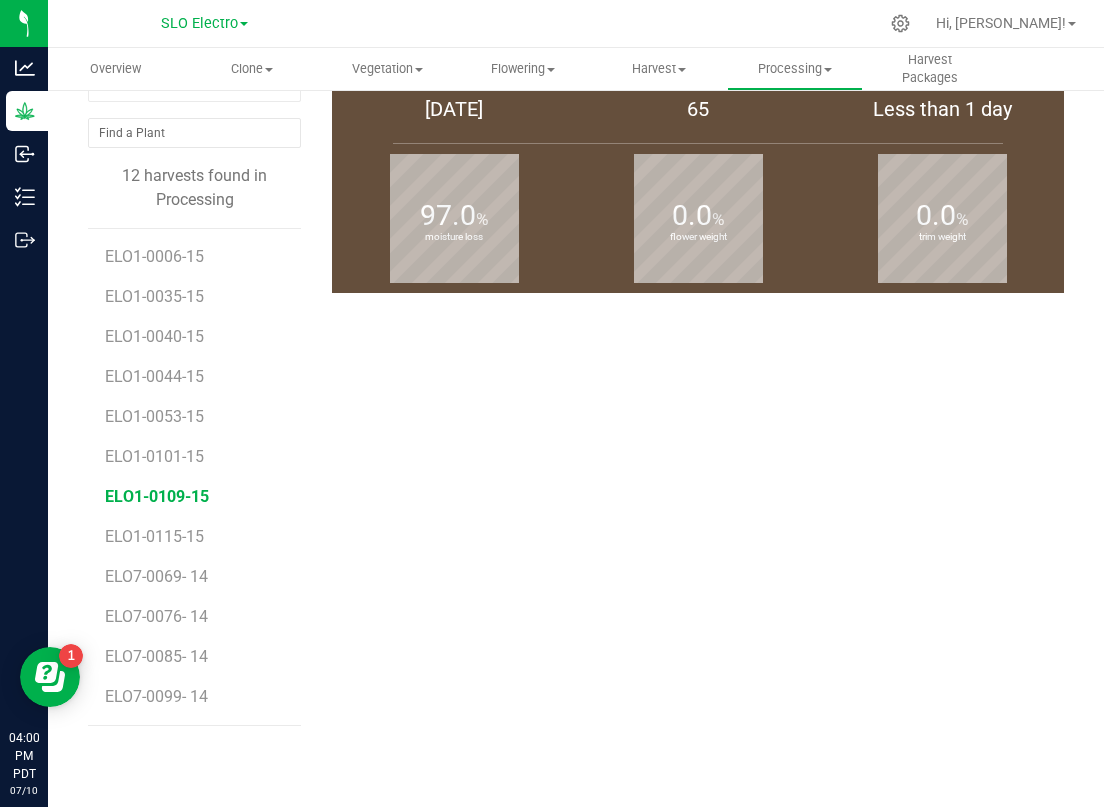 scroll, scrollTop: 0, scrollLeft: 0, axis: both 